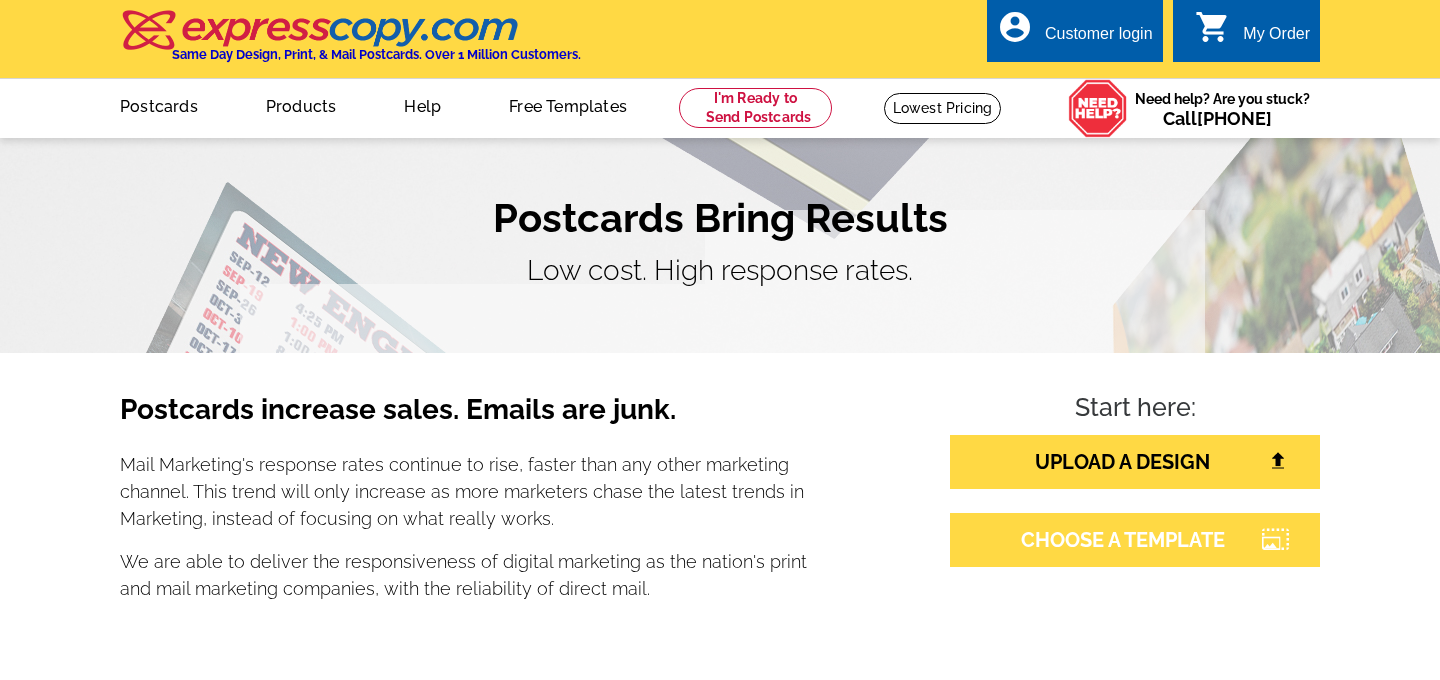 scroll, scrollTop: 0, scrollLeft: 0, axis: both 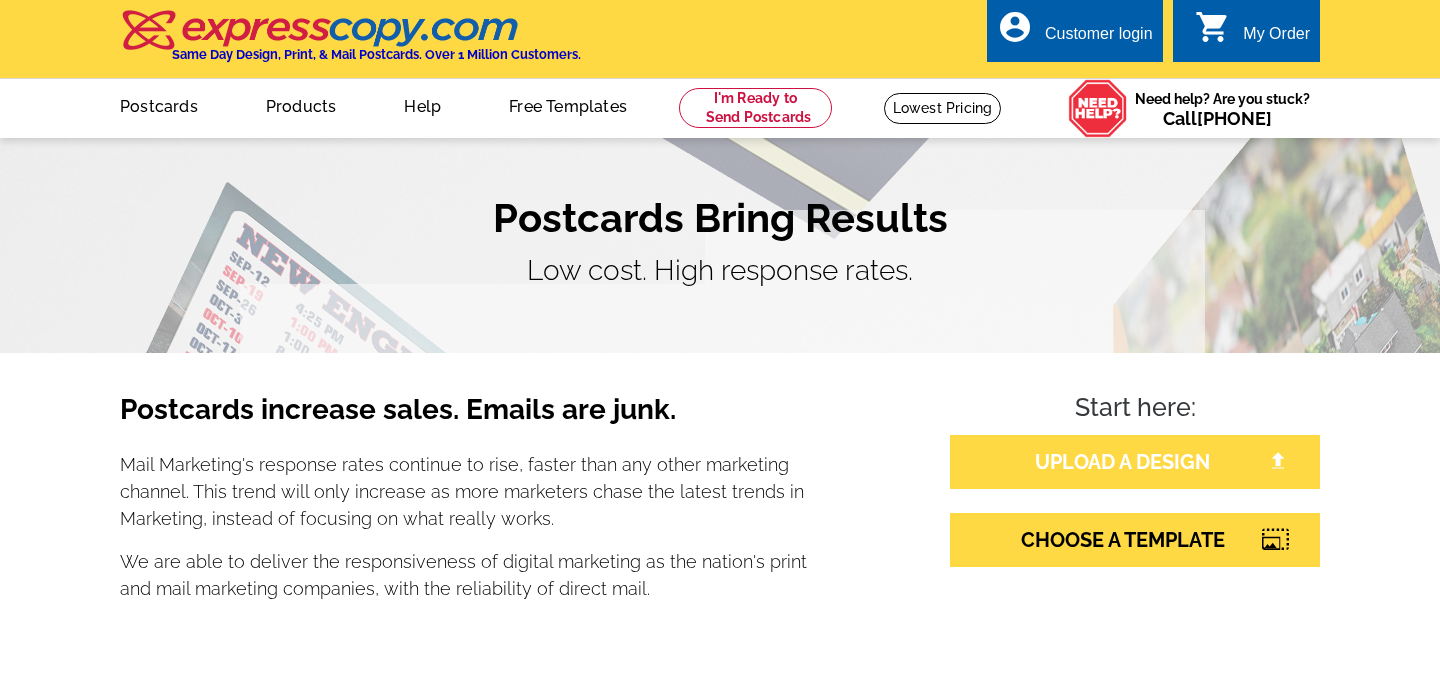 click on "UPLOAD A DESIGN" at bounding box center (1135, 462) 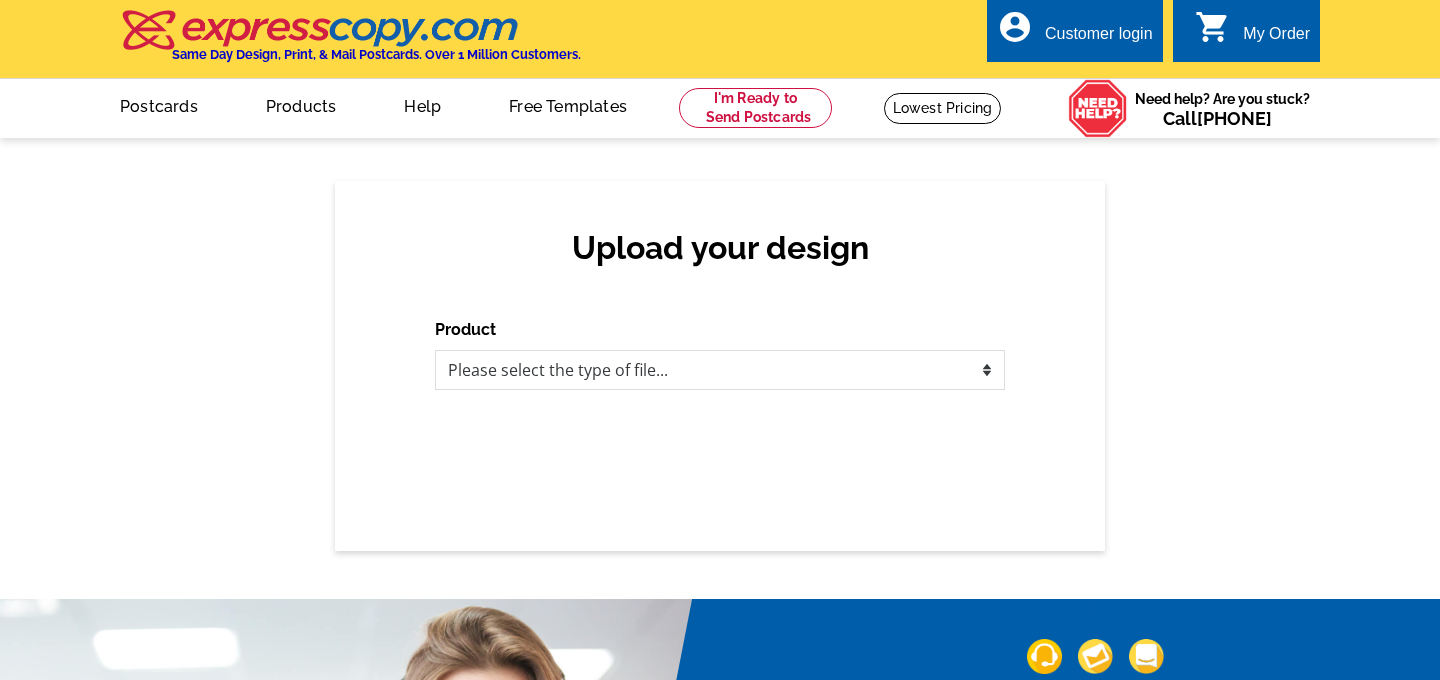 scroll, scrollTop: 0, scrollLeft: 0, axis: both 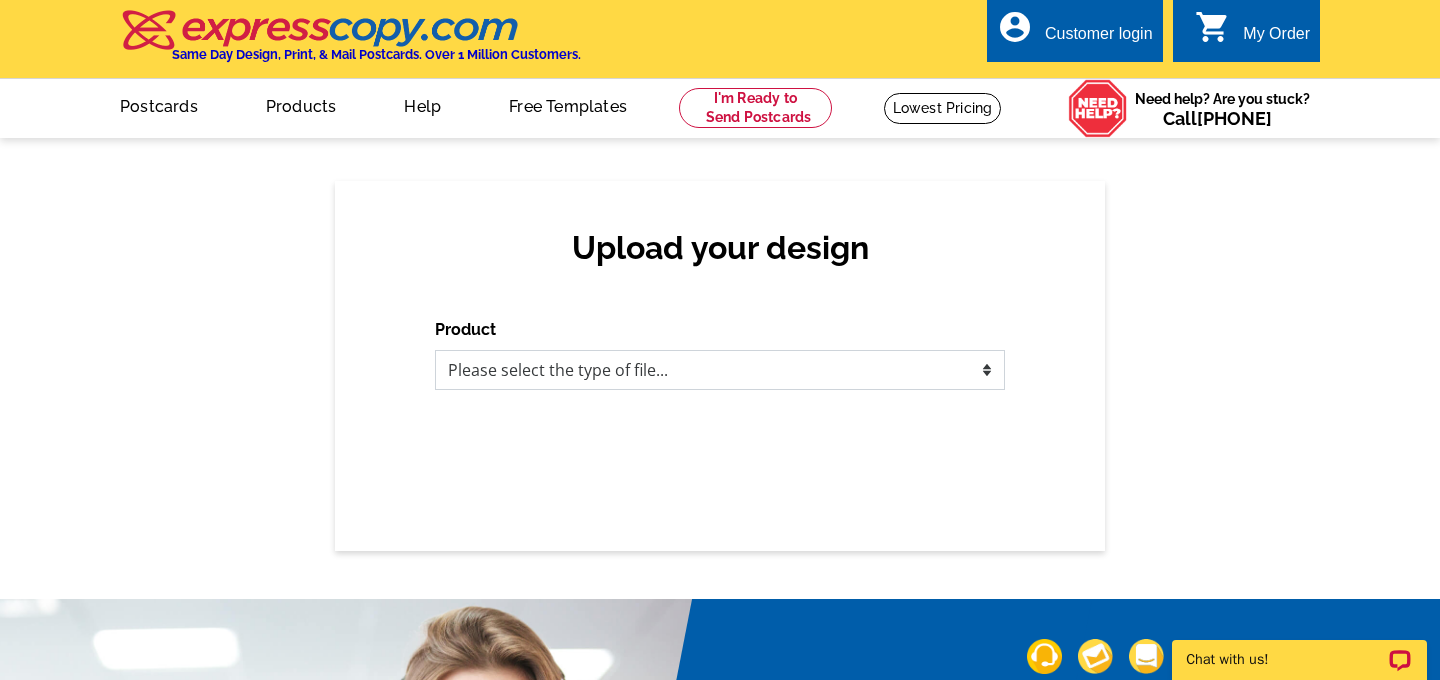 click on "Please select the type of file...
Postcards
Business Cards
Letters and flyers
Greeting Cards
Door Hangers" at bounding box center (720, 370) 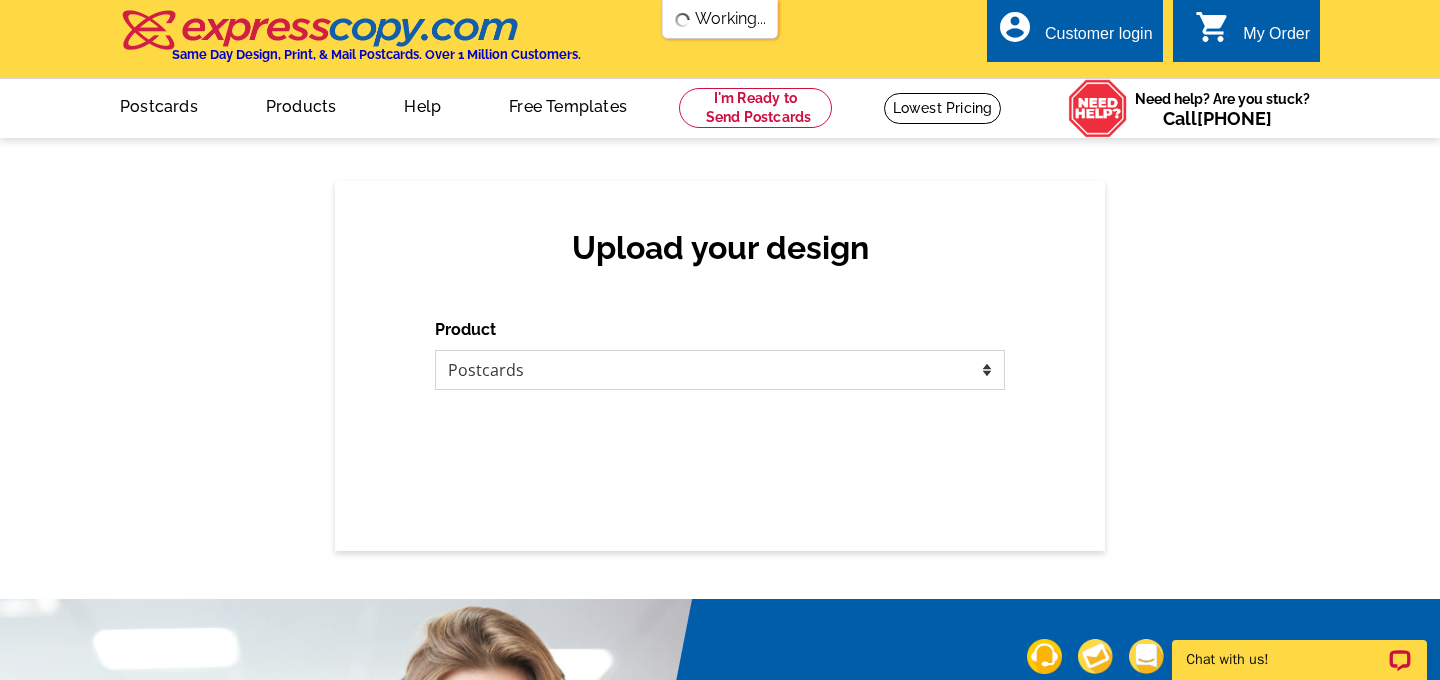 scroll, scrollTop: 0, scrollLeft: 0, axis: both 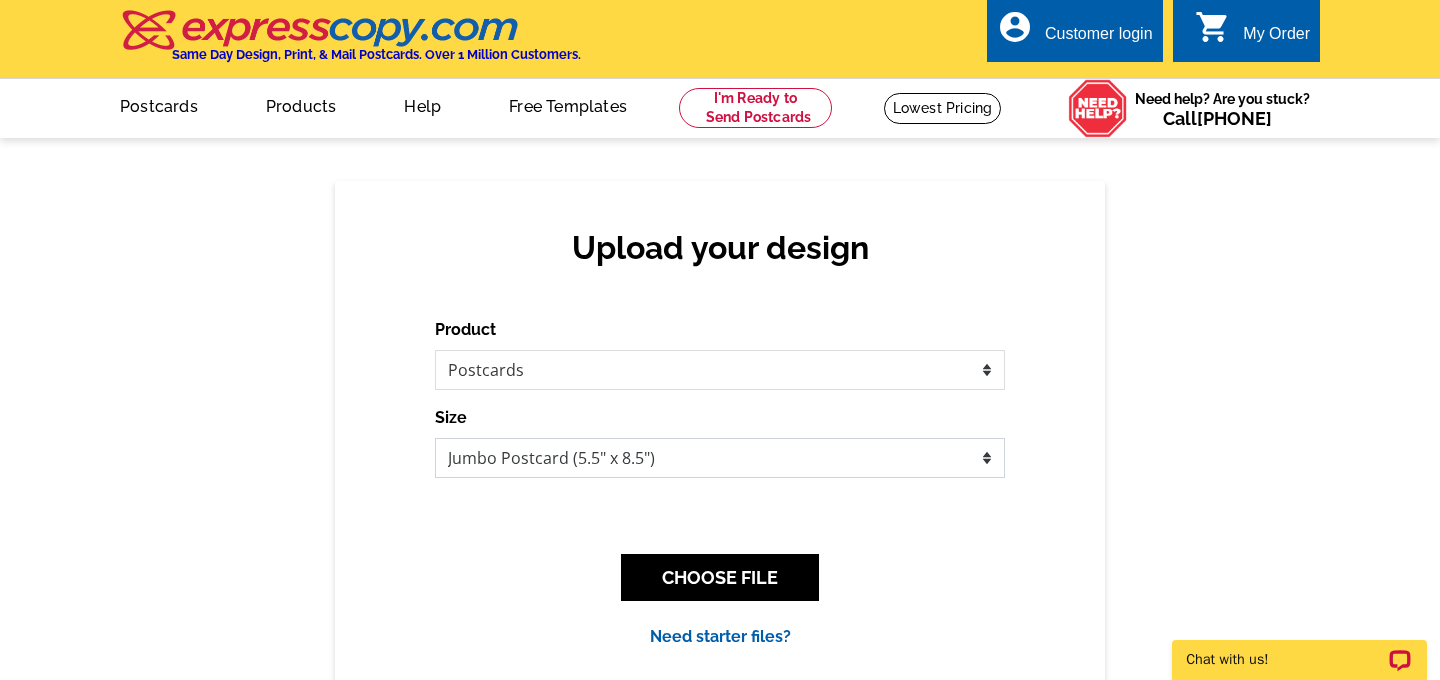 click on "Jumbo Postcard (5.5" x 8.5") Regular Postcard (4.25" x 5.6") Panoramic Postcard (5.75" x 11.25") Giant Postcard (8.5" x 11") EDDM Postcard (6.125" x 8.25")" at bounding box center (720, 458) 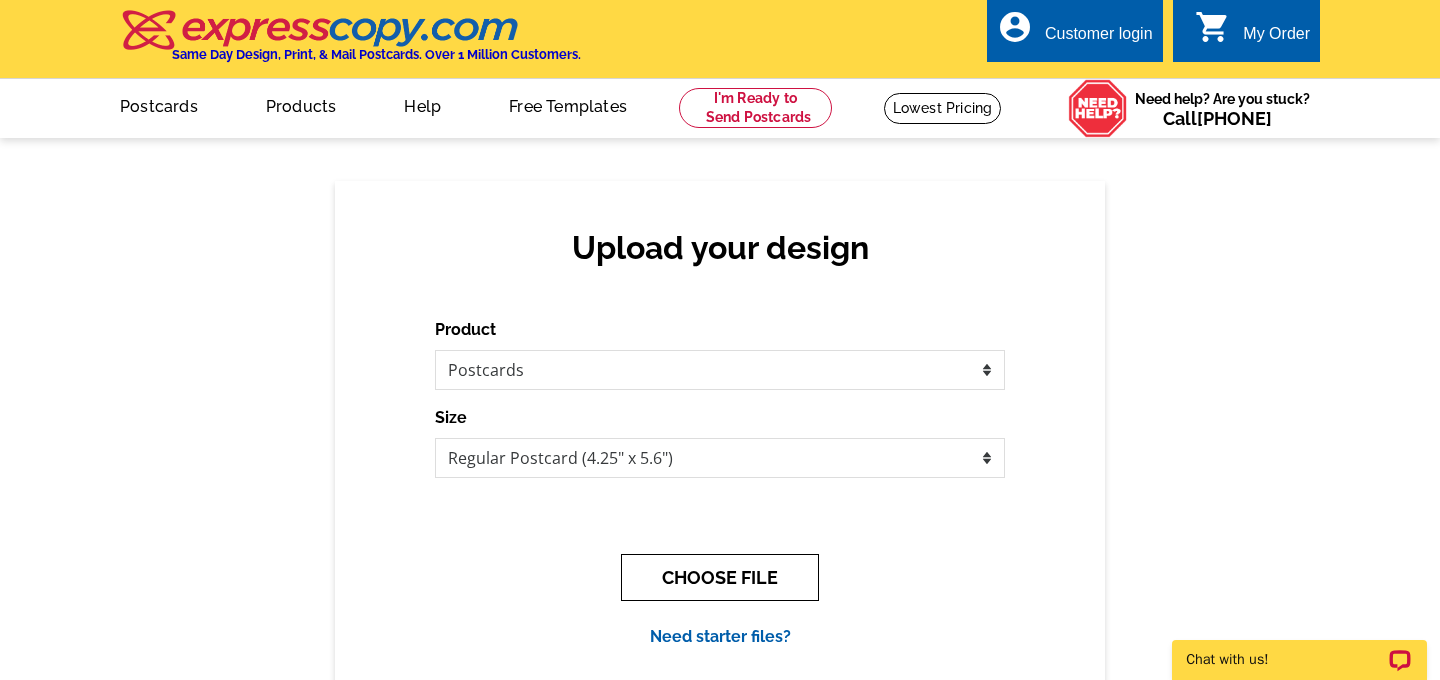 click on "CHOOSE FILE" at bounding box center [720, 577] 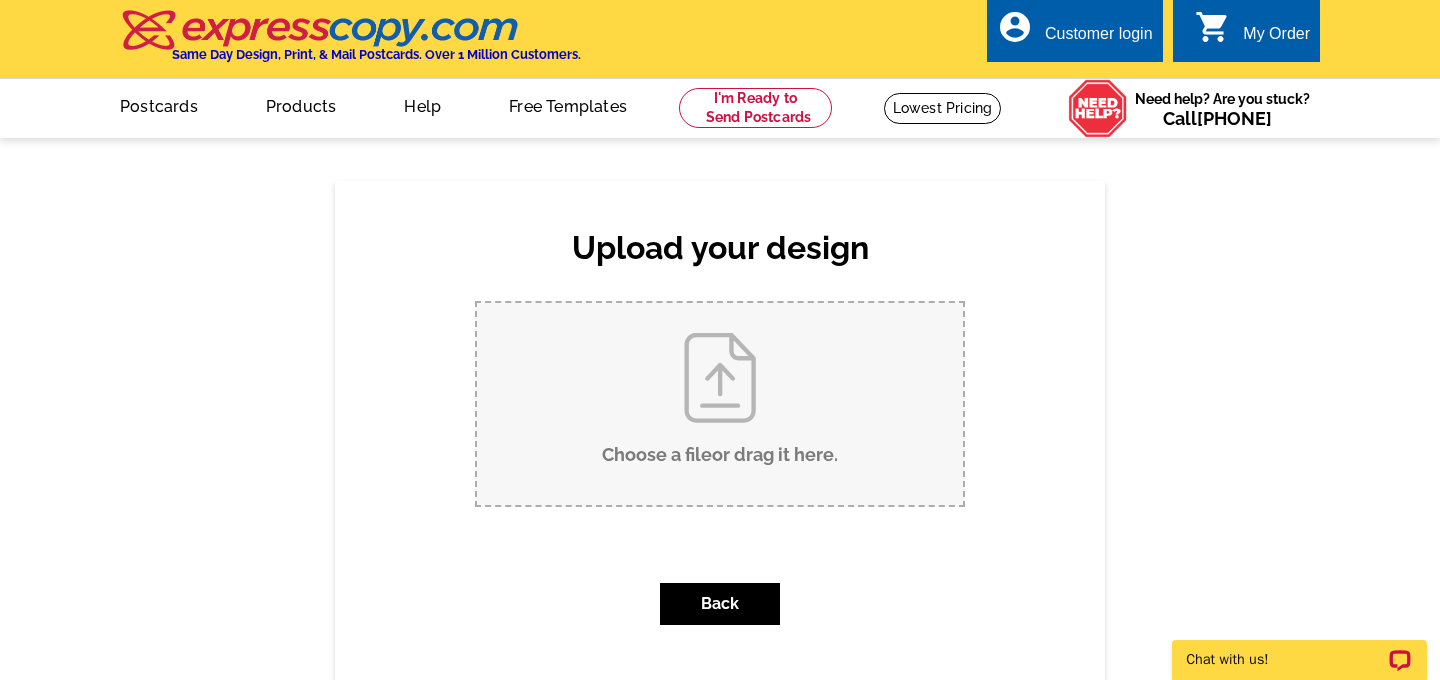 click on "Choose a file  or drag it here ." at bounding box center [720, 404] 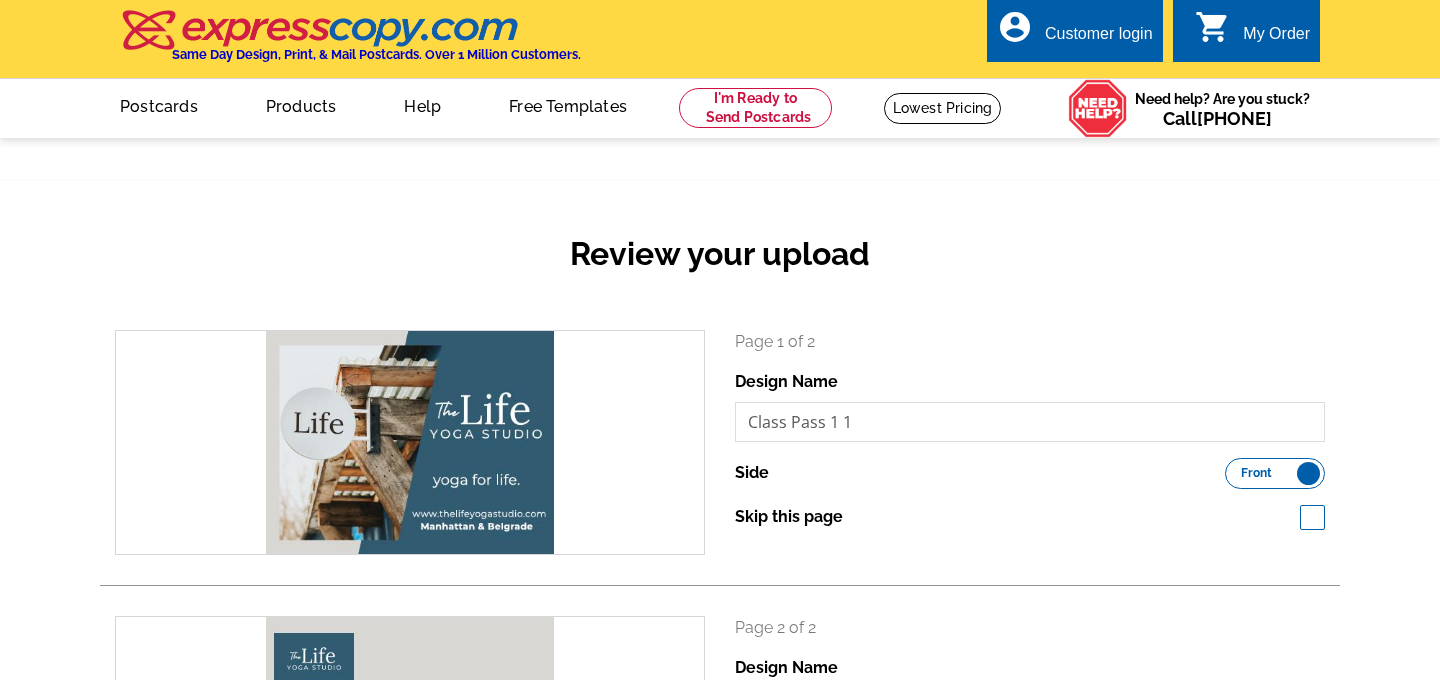 scroll, scrollTop: 0, scrollLeft: 0, axis: both 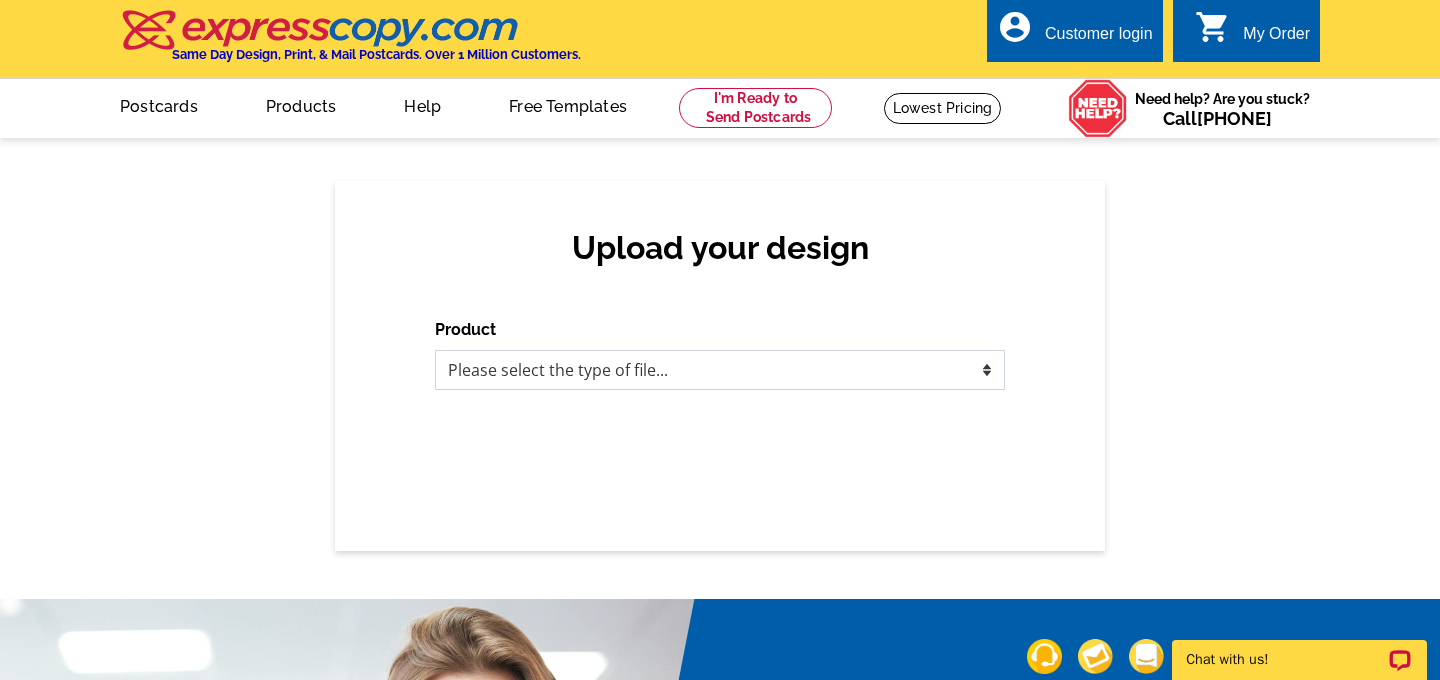 click on "Please select the type of file...
Postcards
Business Cards
Letters and flyers
Greeting Cards
Door Hangers" at bounding box center (720, 370) 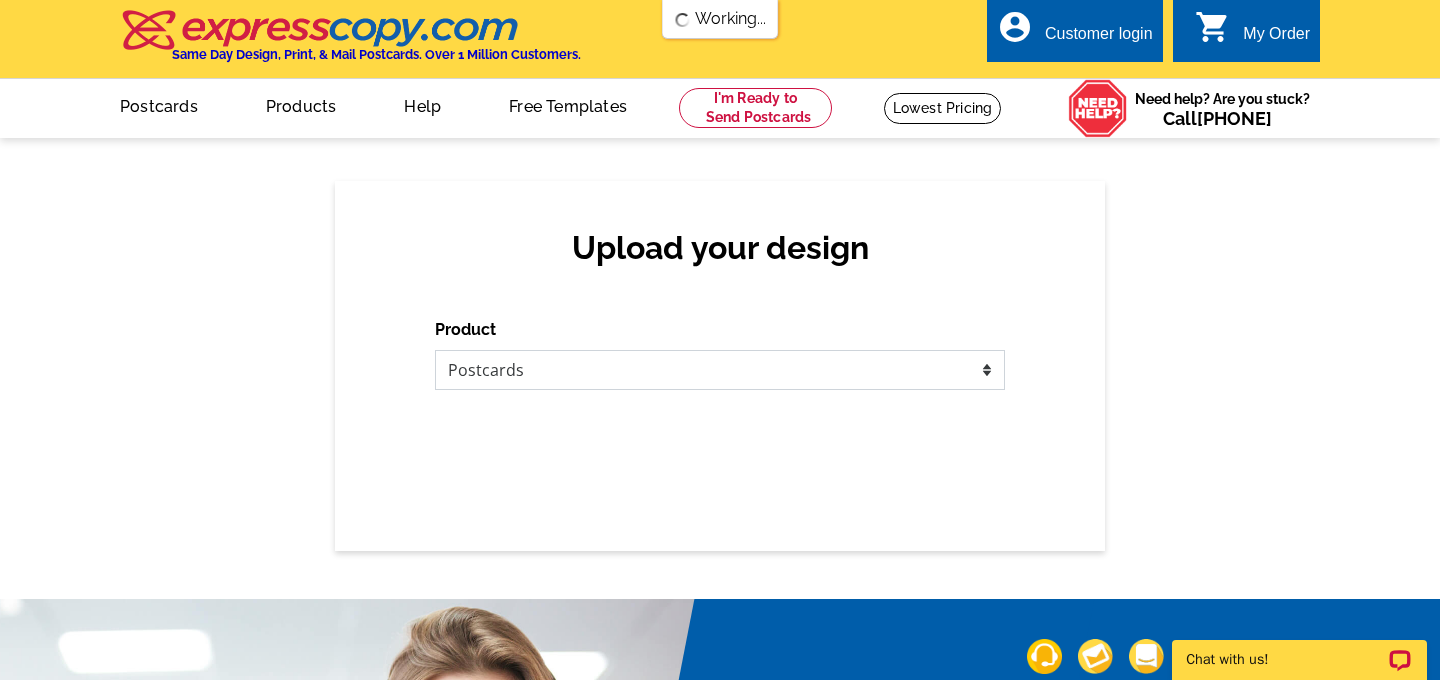 scroll, scrollTop: 0, scrollLeft: 0, axis: both 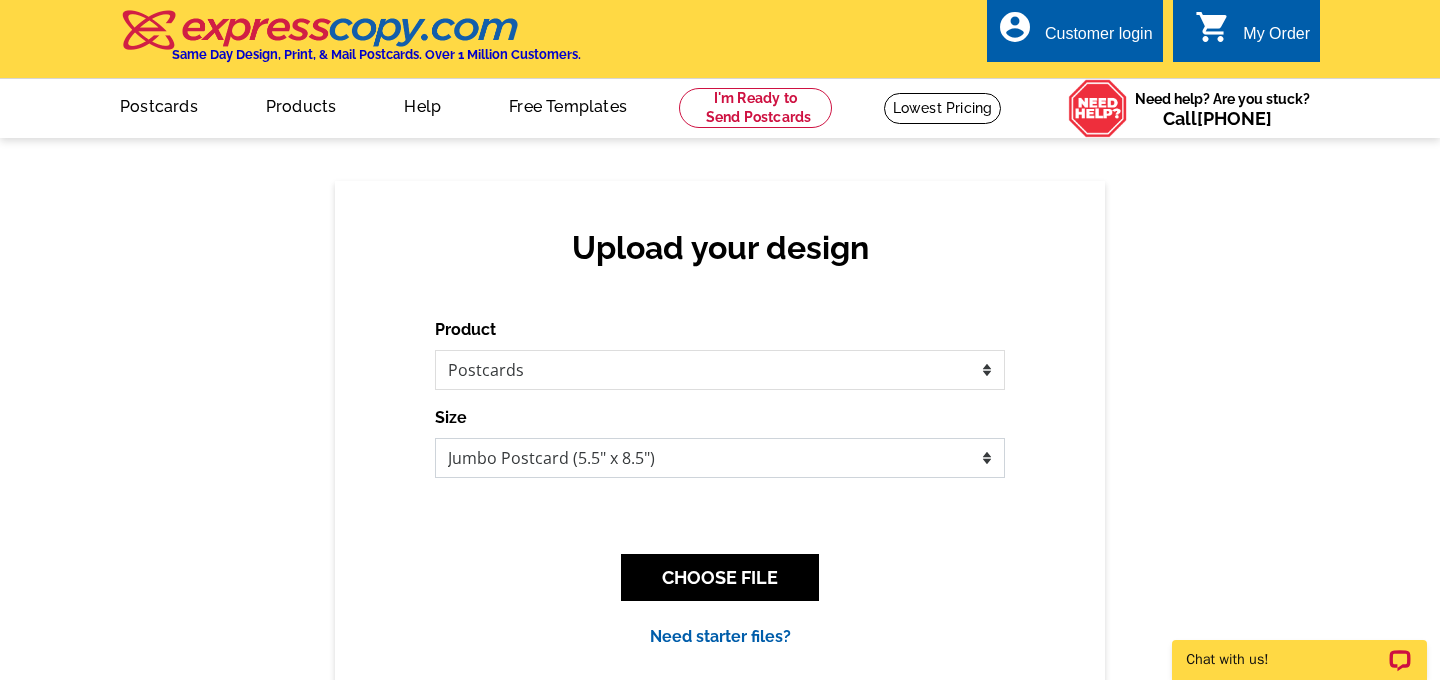 click on "Jumbo Postcard (5.5" x 8.5") Regular Postcard (4.25" x 5.6") Panoramic Postcard (5.75" x 11.25") Giant Postcard (8.5" x 11") EDDM Postcard (6.125" x 8.25")" at bounding box center (720, 458) 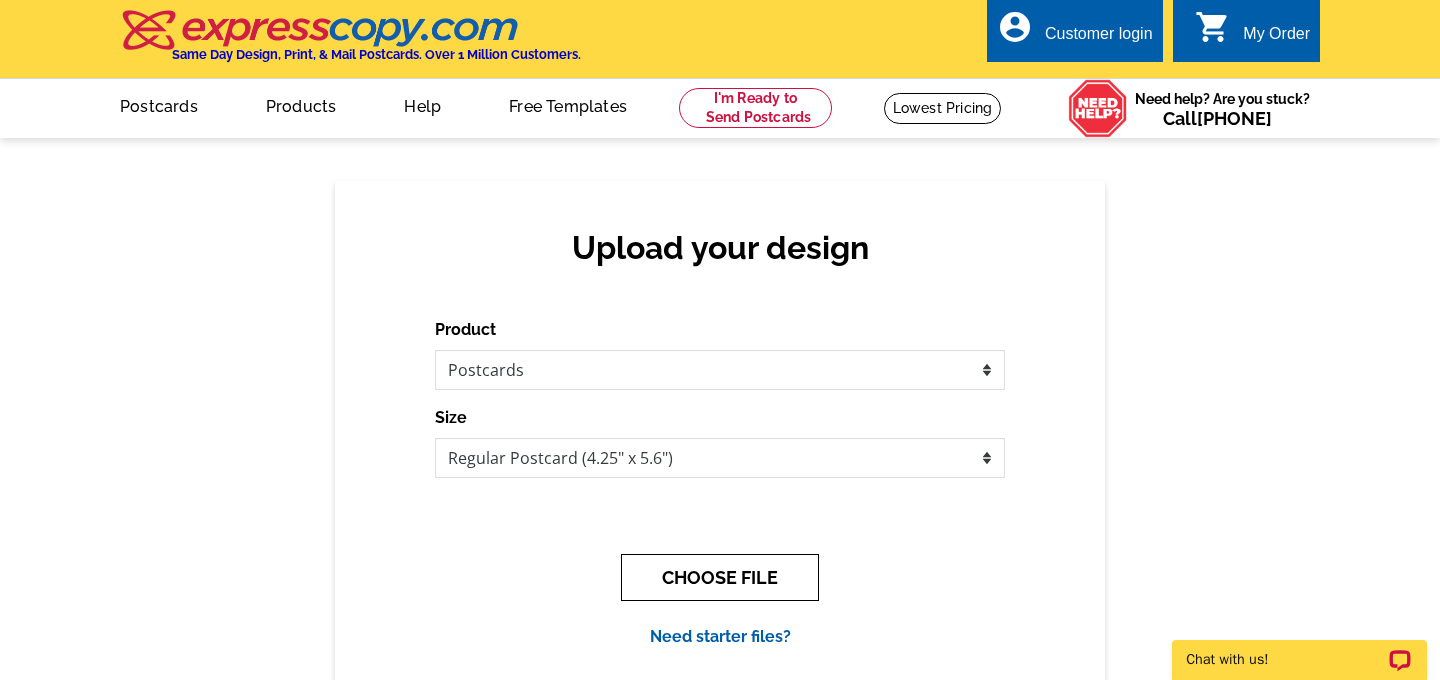 click on "CHOOSE FILE" at bounding box center (720, 577) 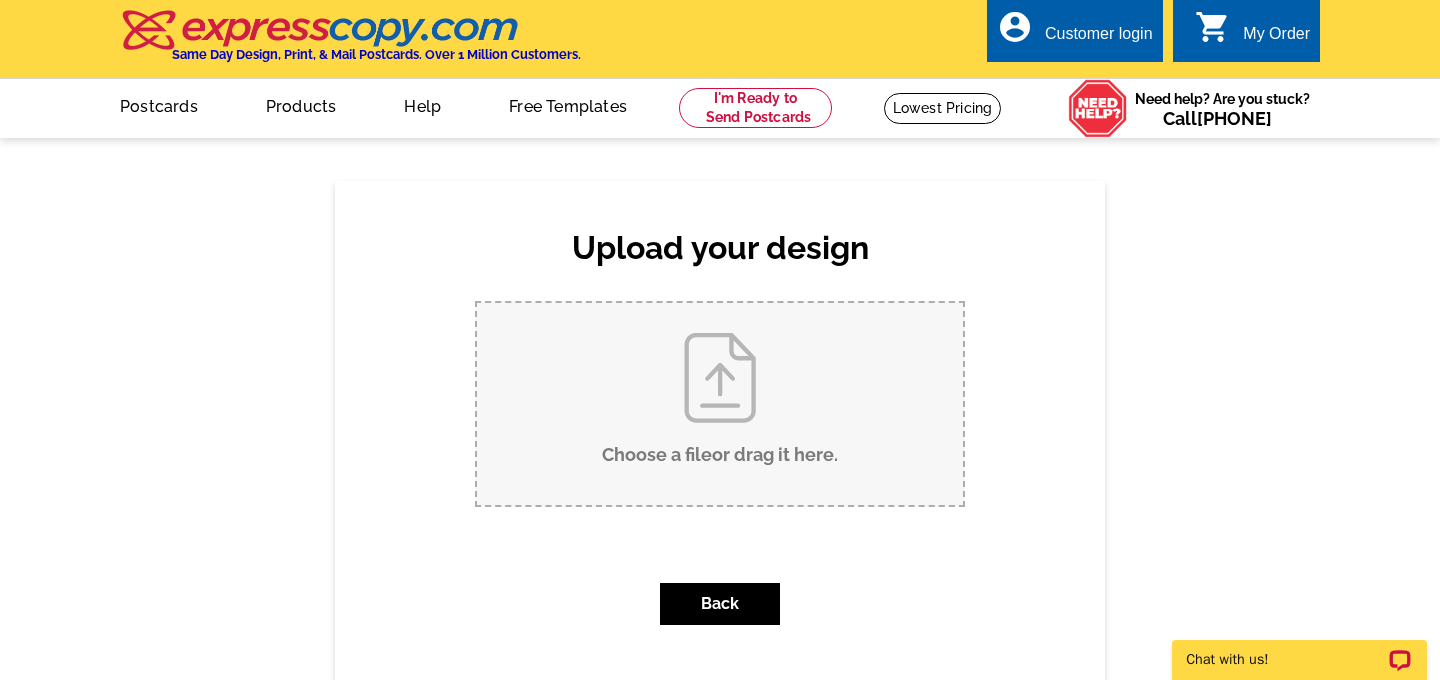 click on "Choose a file  or drag it here ." at bounding box center (720, 404) 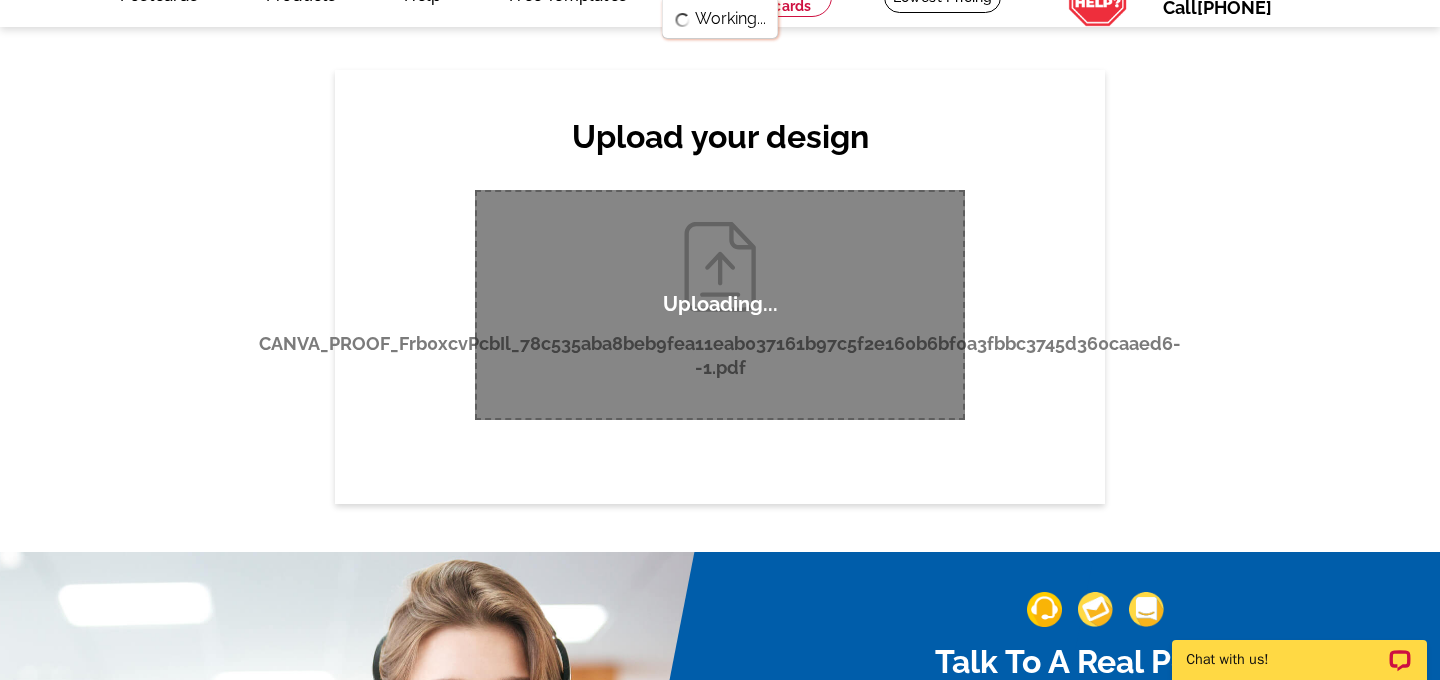 scroll, scrollTop: 127, scrollLeft: 0, axis: vertical 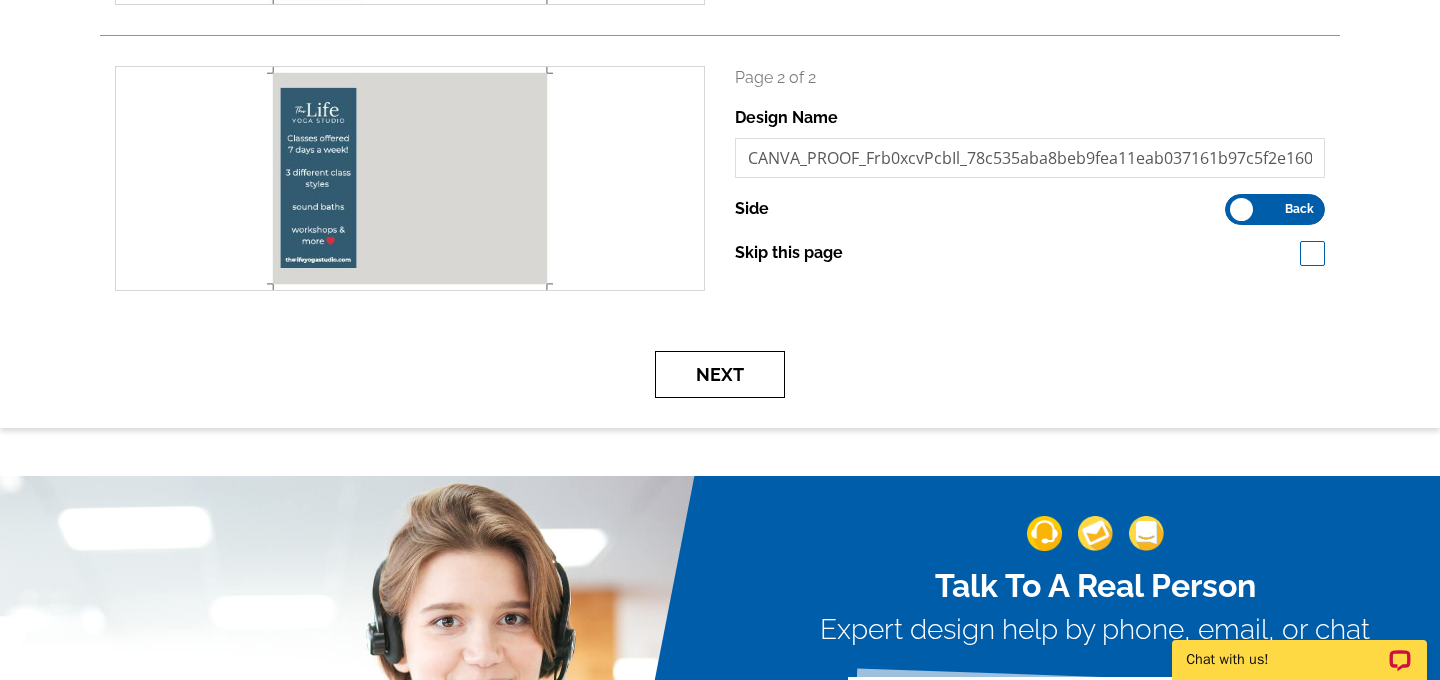click on "Next" at bounding box center (720, 374) 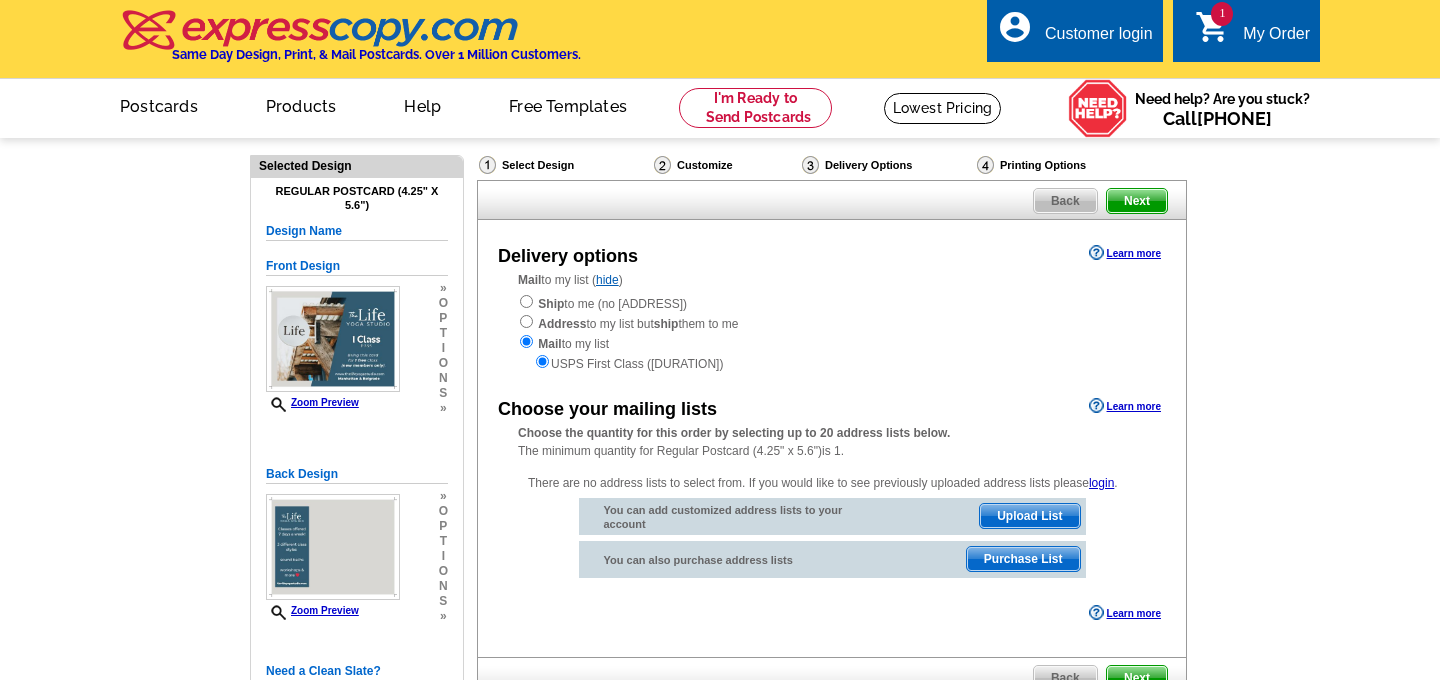 scroll, scrollTop: 0, scrollLeft: 0, axis: both 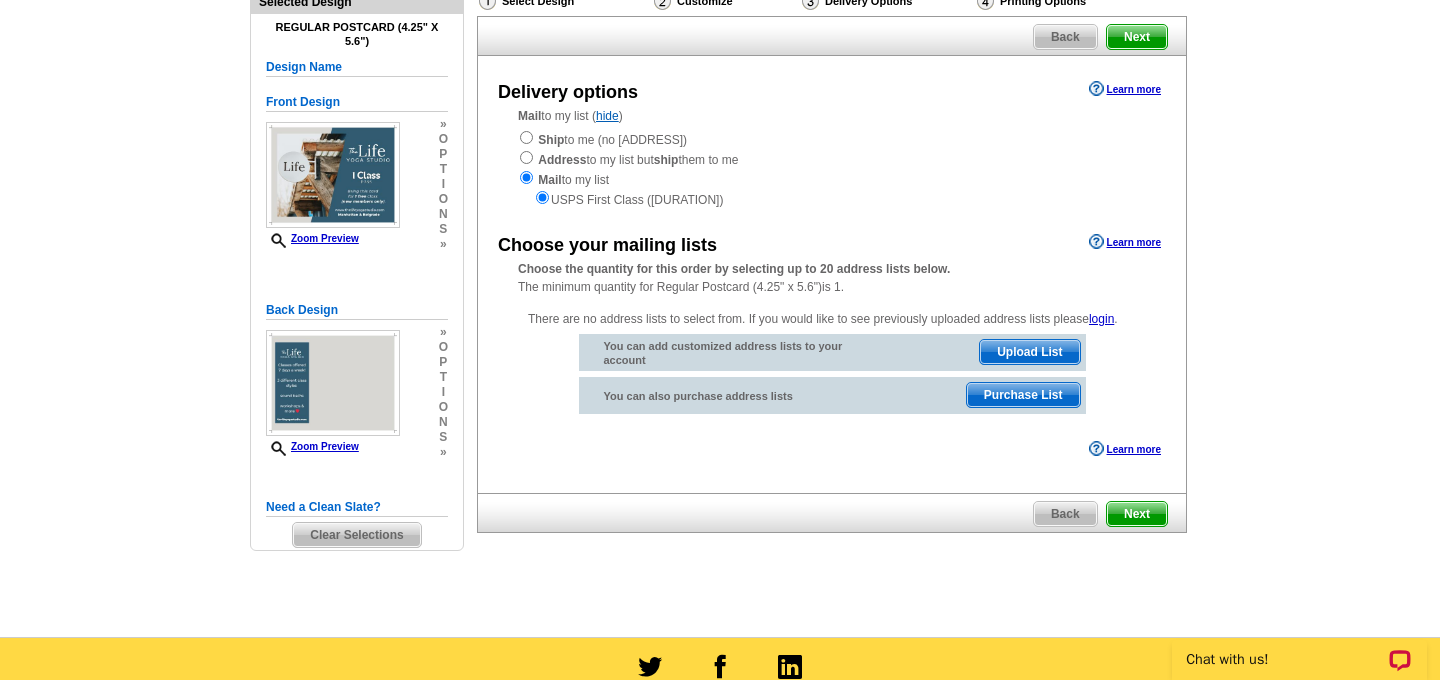 click on "Purchase List" at bounding box center [1023, 395] 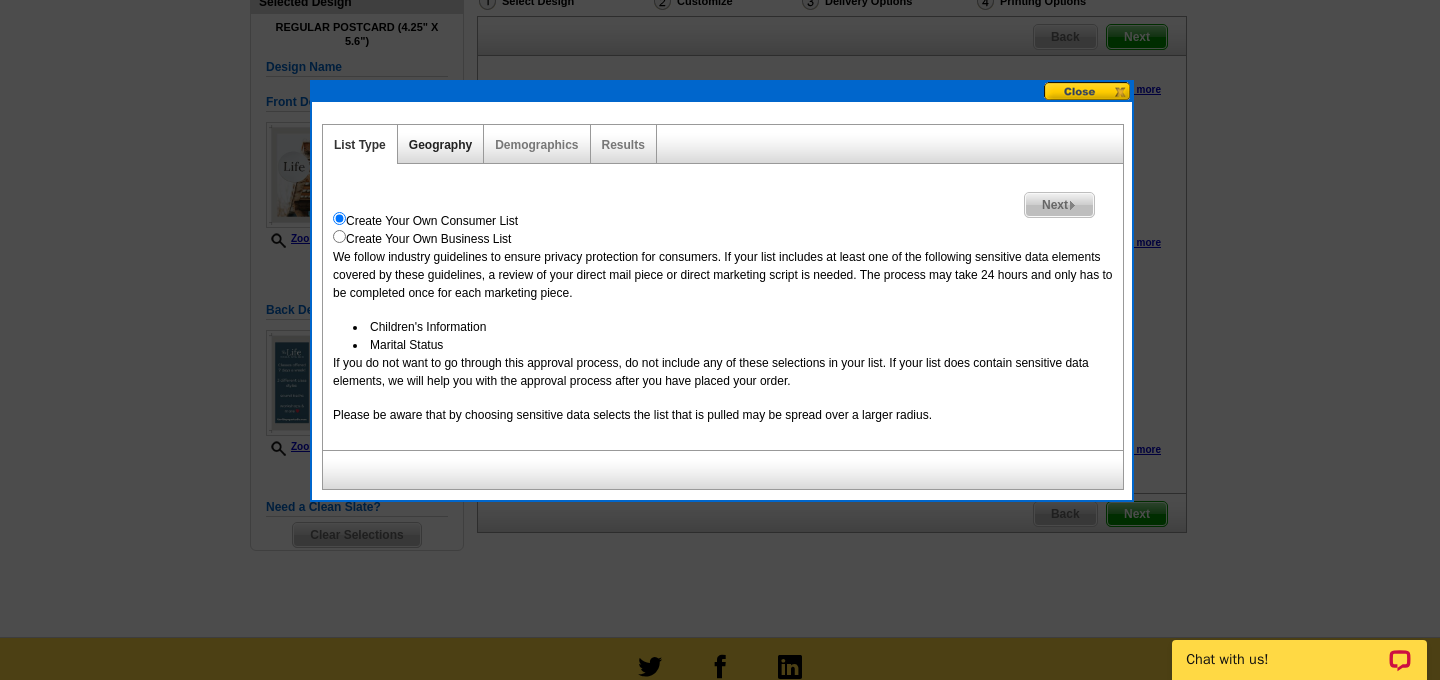 click on "Geography" at bounding box center (440, 145) 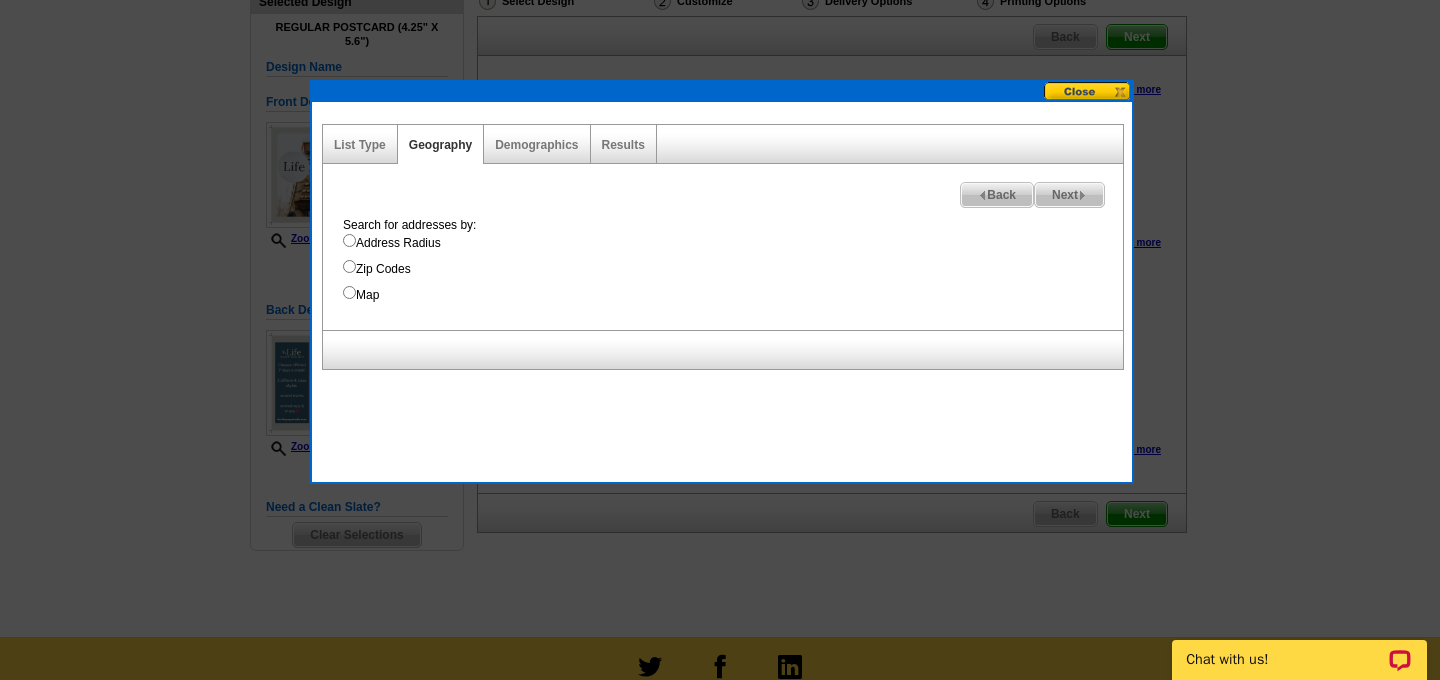 click on "Zip Codes" at bounding box center (349, 240) 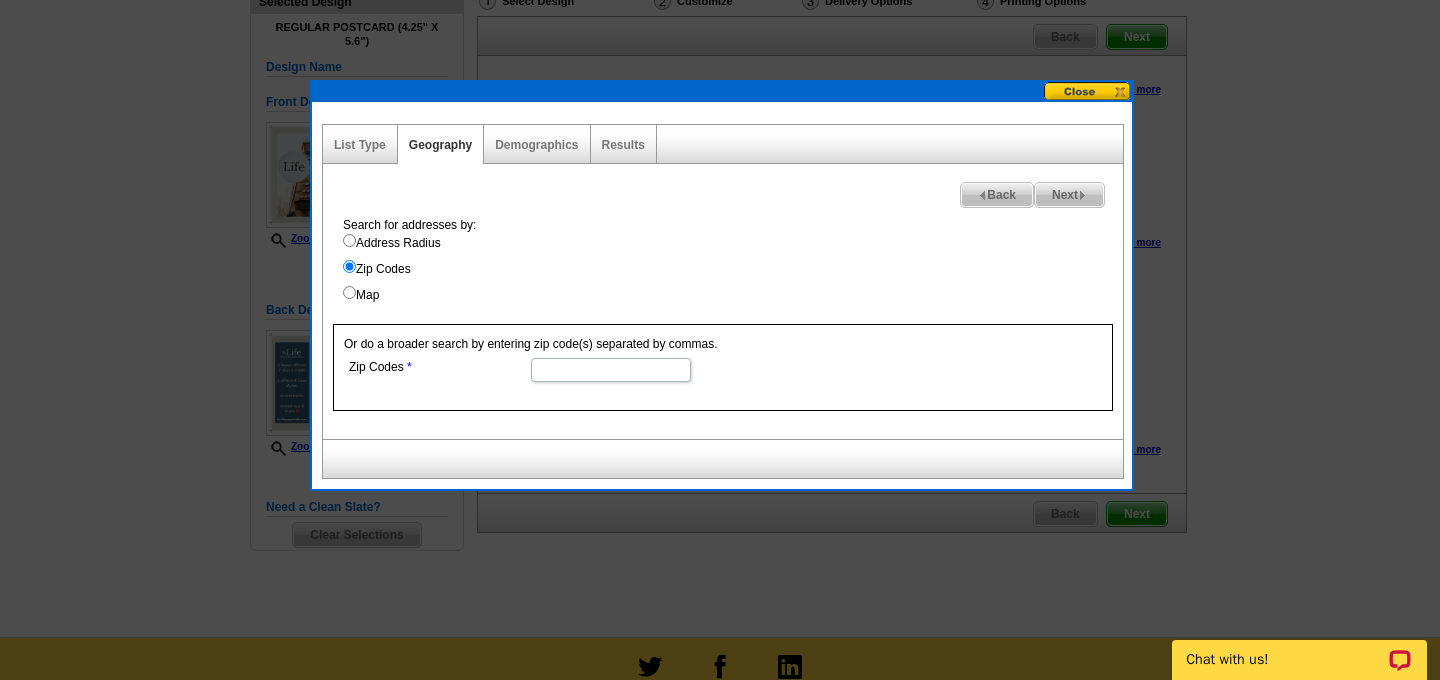 click on "Map" at bounding box center [349, 240] 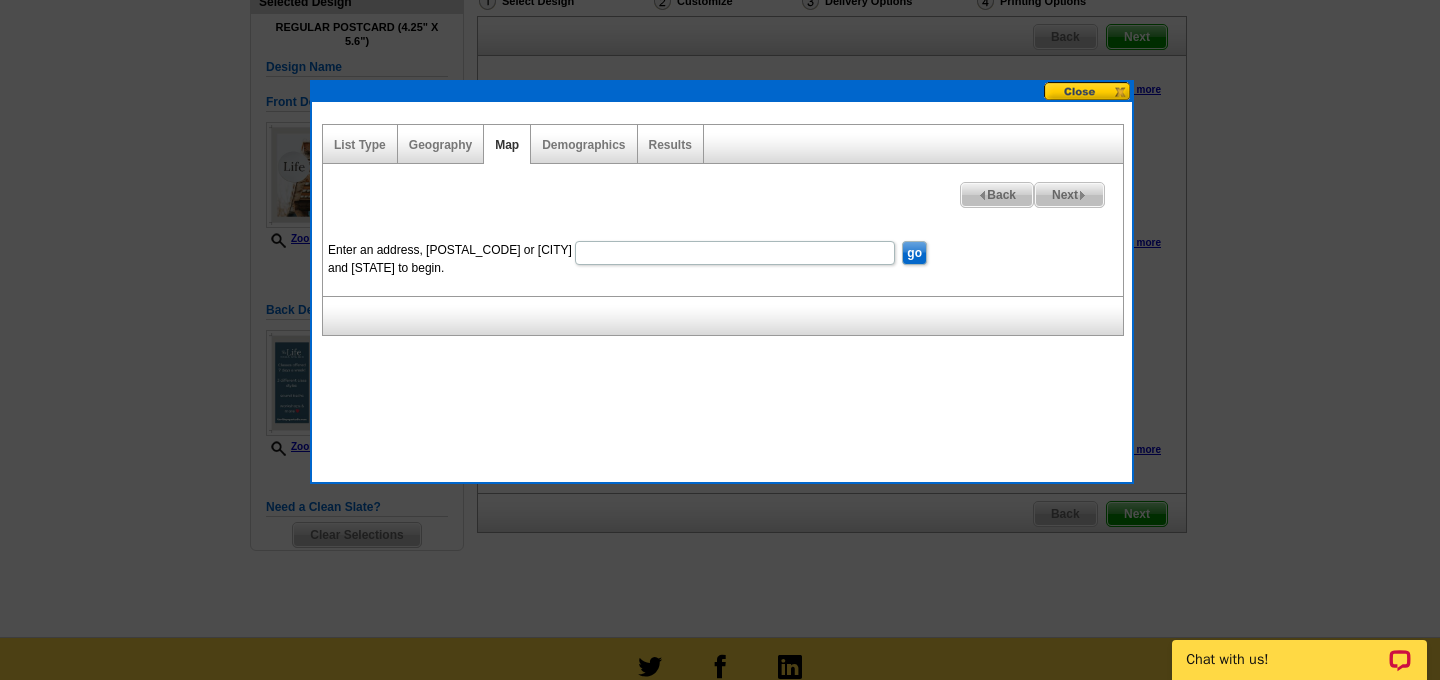 click on "Enter an address, ZIP Code or City and State to begin." at bounding box center (735, 253) 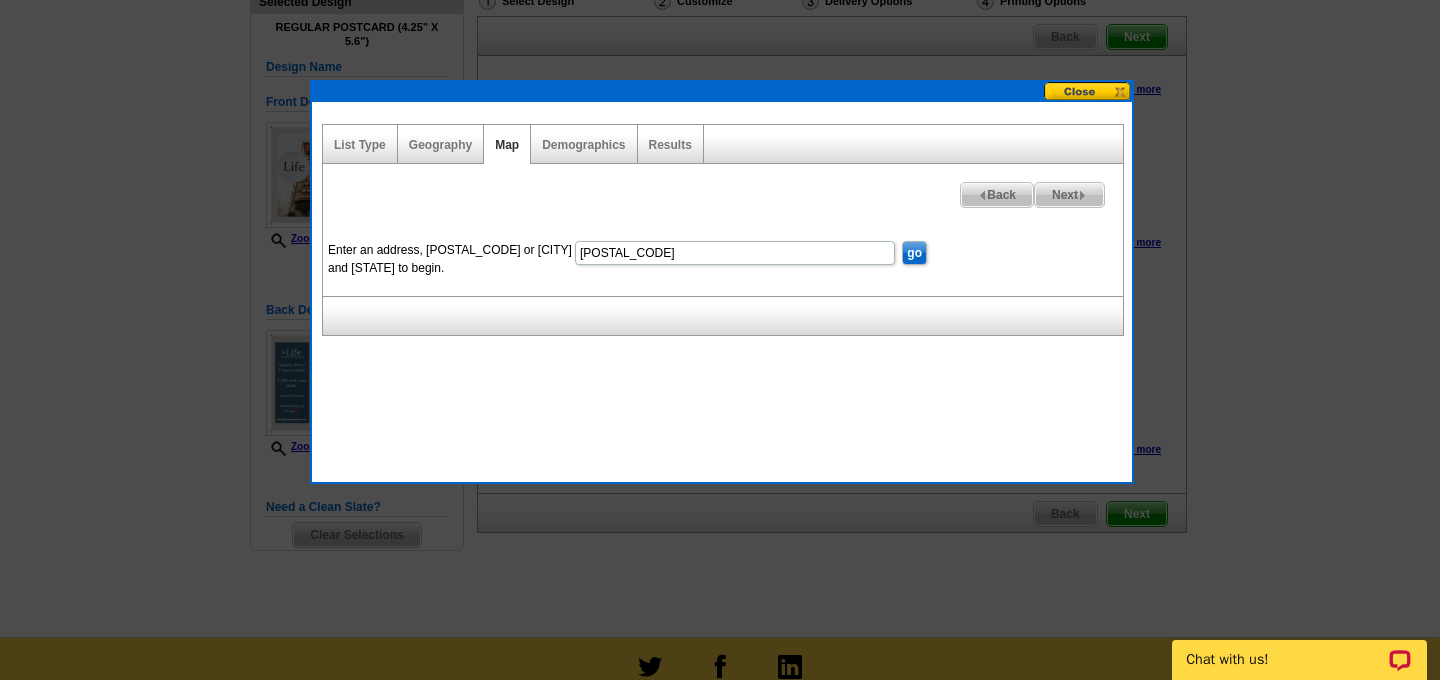 type on "59714" 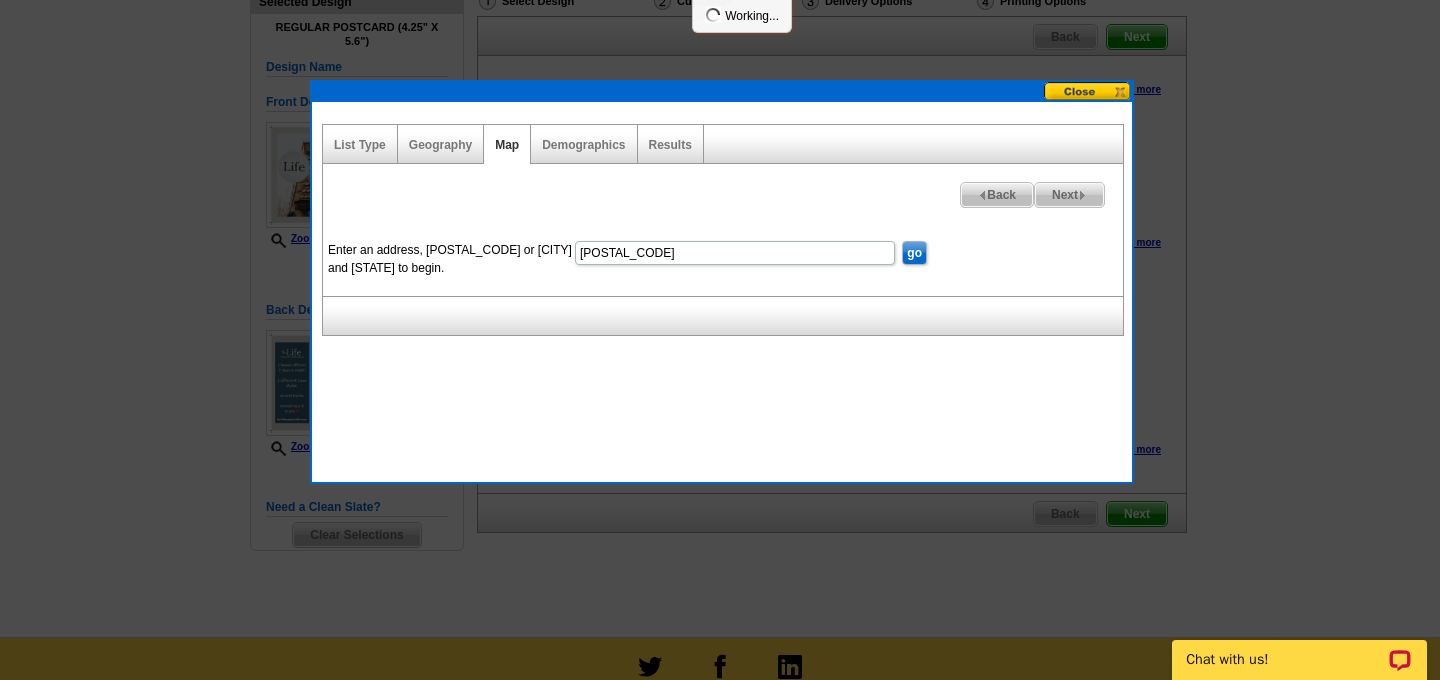 scroll, scrollTop: 0, scrollLeft: 0, axis: both 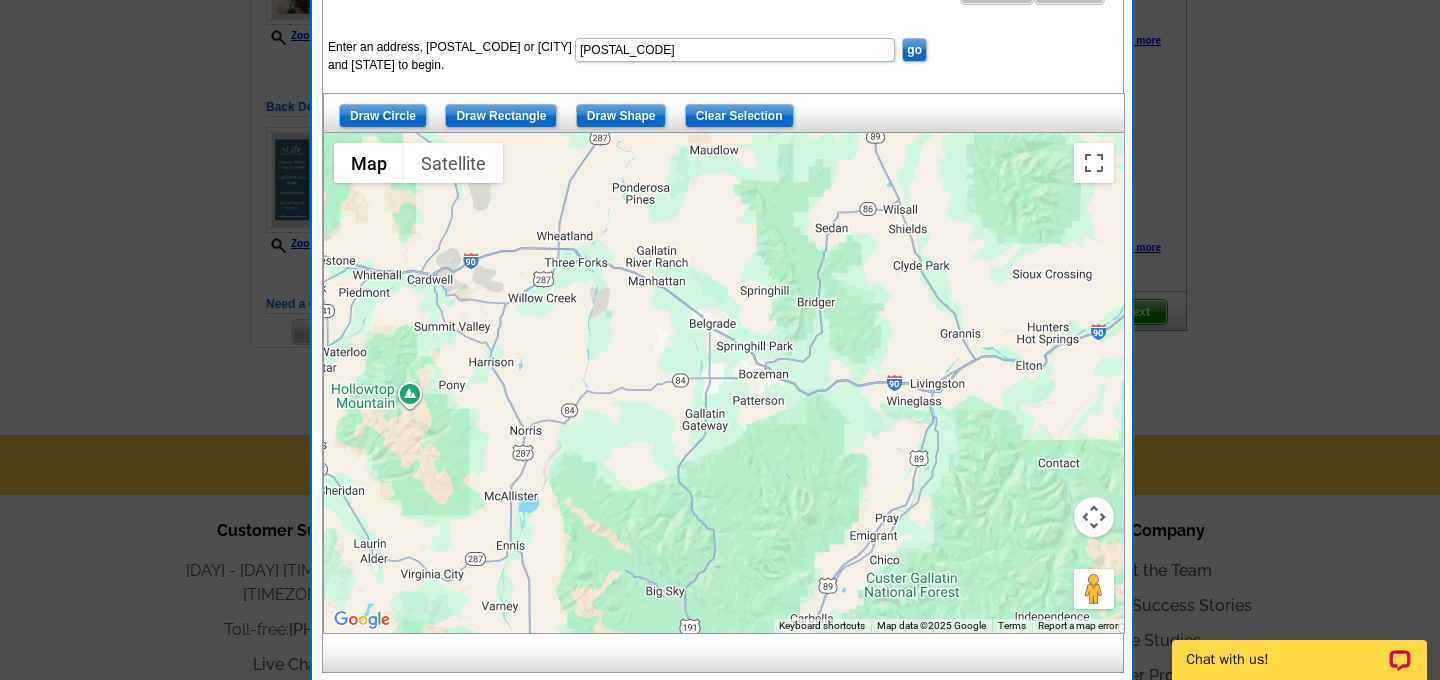 drag, startPoint x: 684, startPoint y: 456, endPoint x: 686, endPoint y: 298, distance: 158.01266 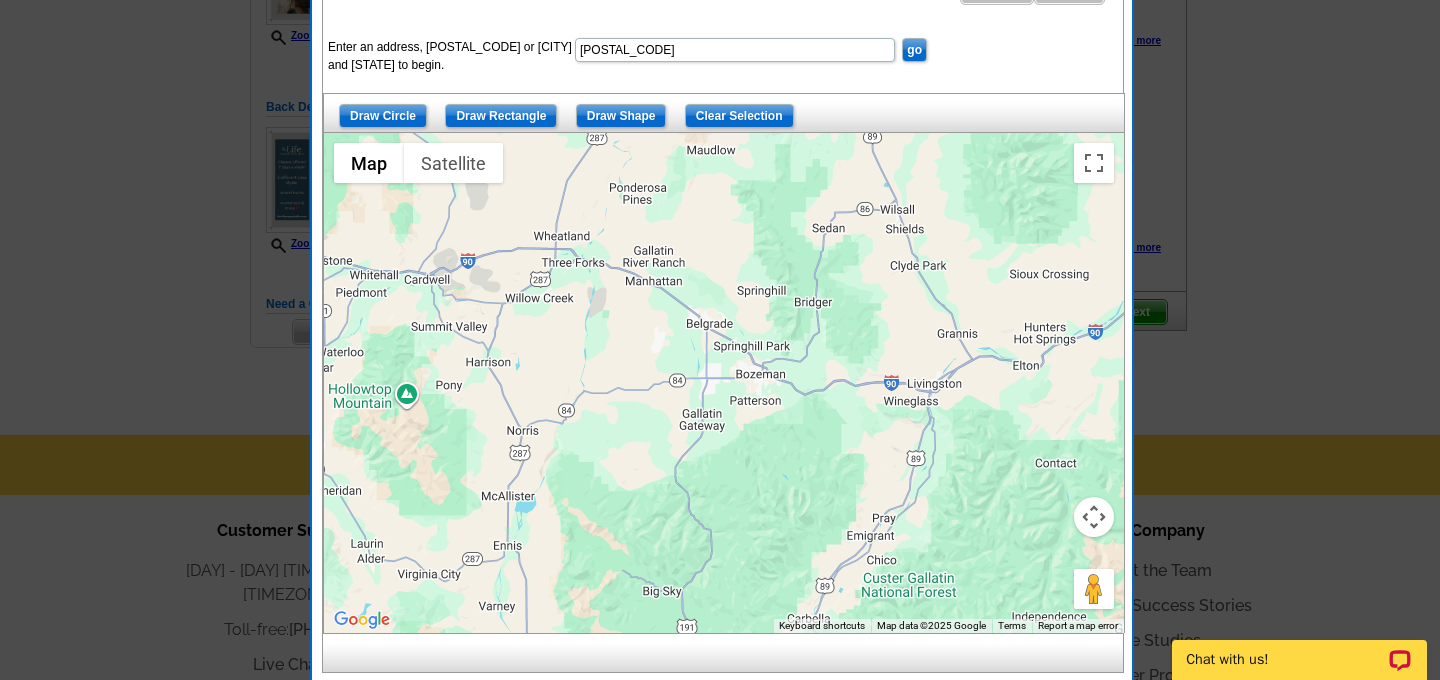 click on "To navigate, press the arrow keys." at bounding box center [724, 383] 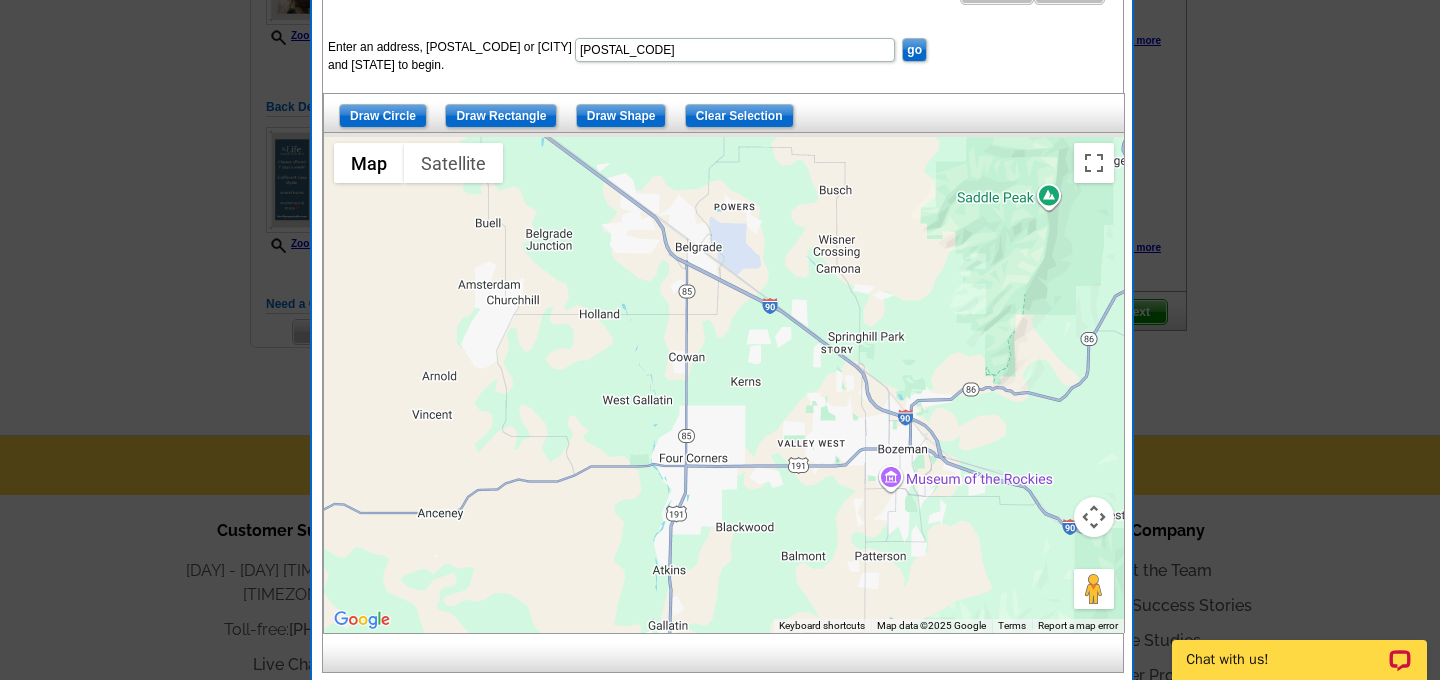 drag, startPoint x: 715, startPoint y: 381, endPoint x: 721, endPoint y: 478, distance: 97.18539 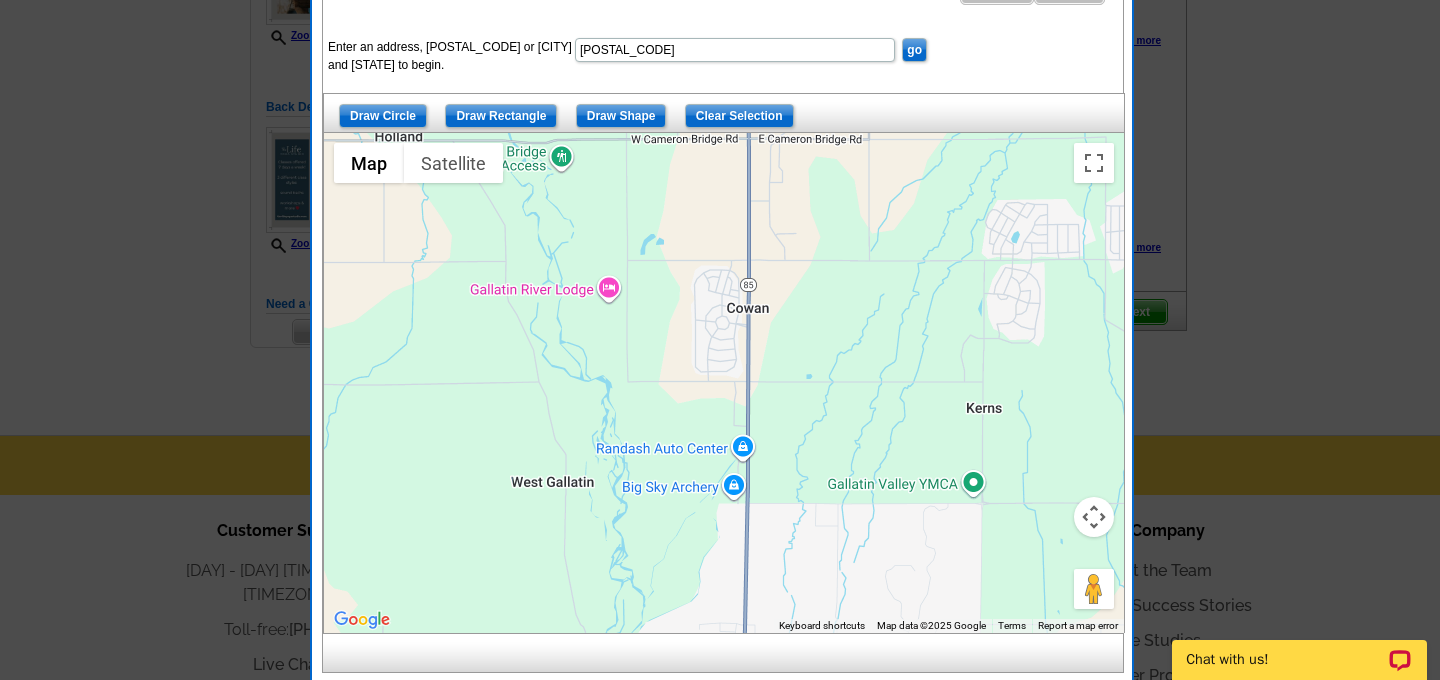 drag, startPoint x: 667, startPoint y: 300, endPoint x: 688, endPoint y: 530, distance: 230.95671 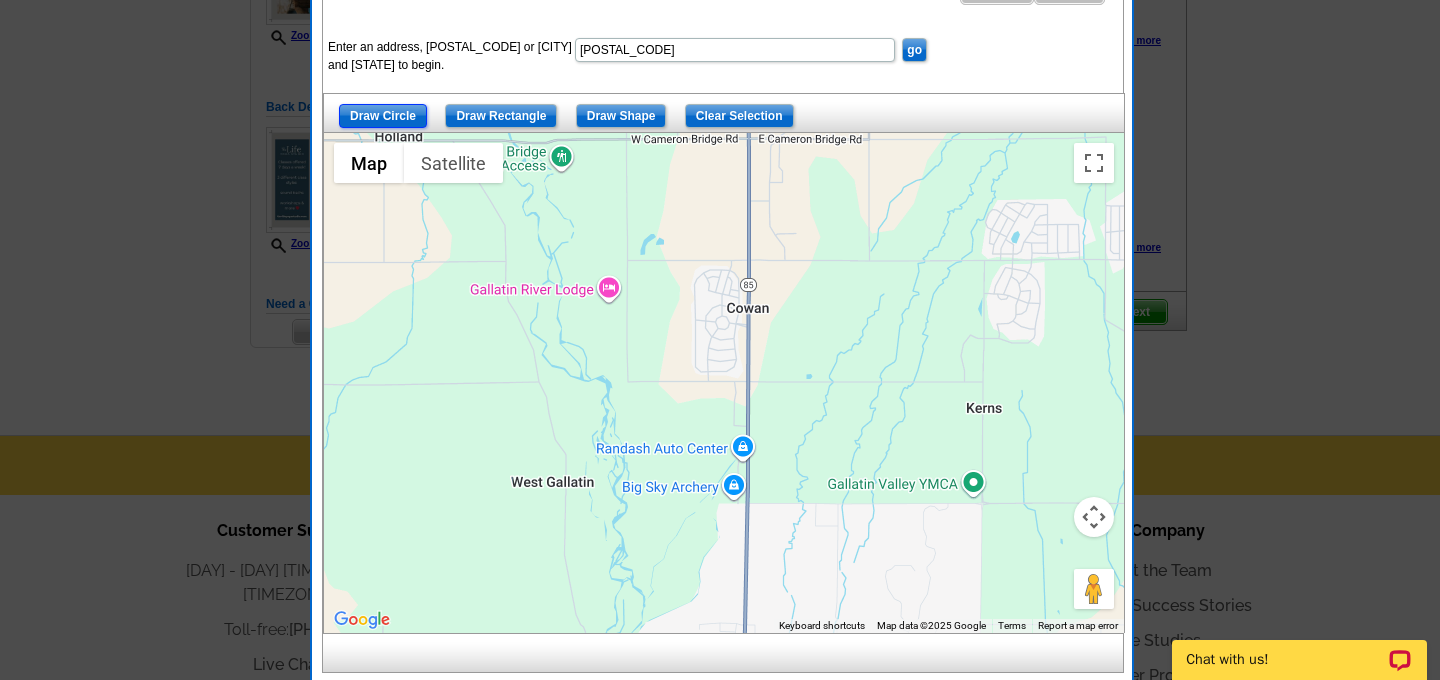 click on "Draw Circle" at bounding box center (383, 116) 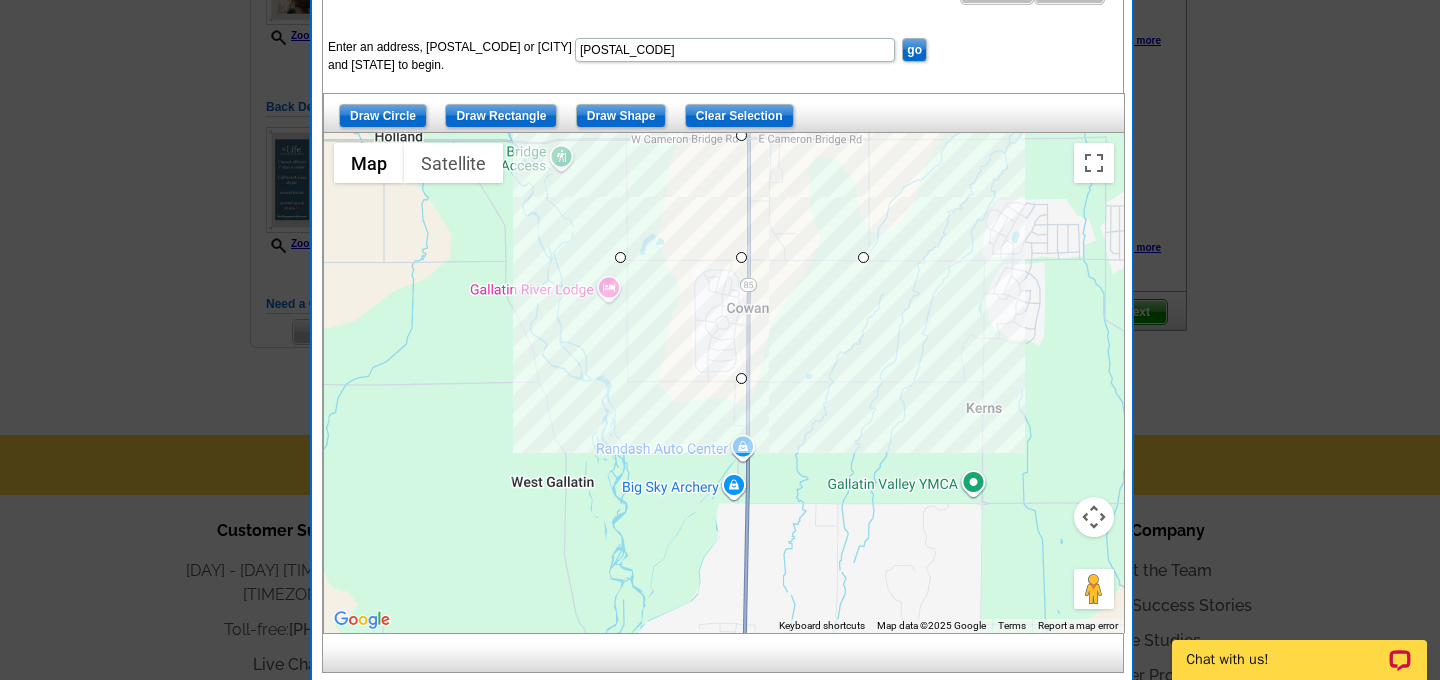 drag, startPoint x: 743, startPoint y: 257, endPoint x: 645, endPoint y: 331, distance: 122.80065 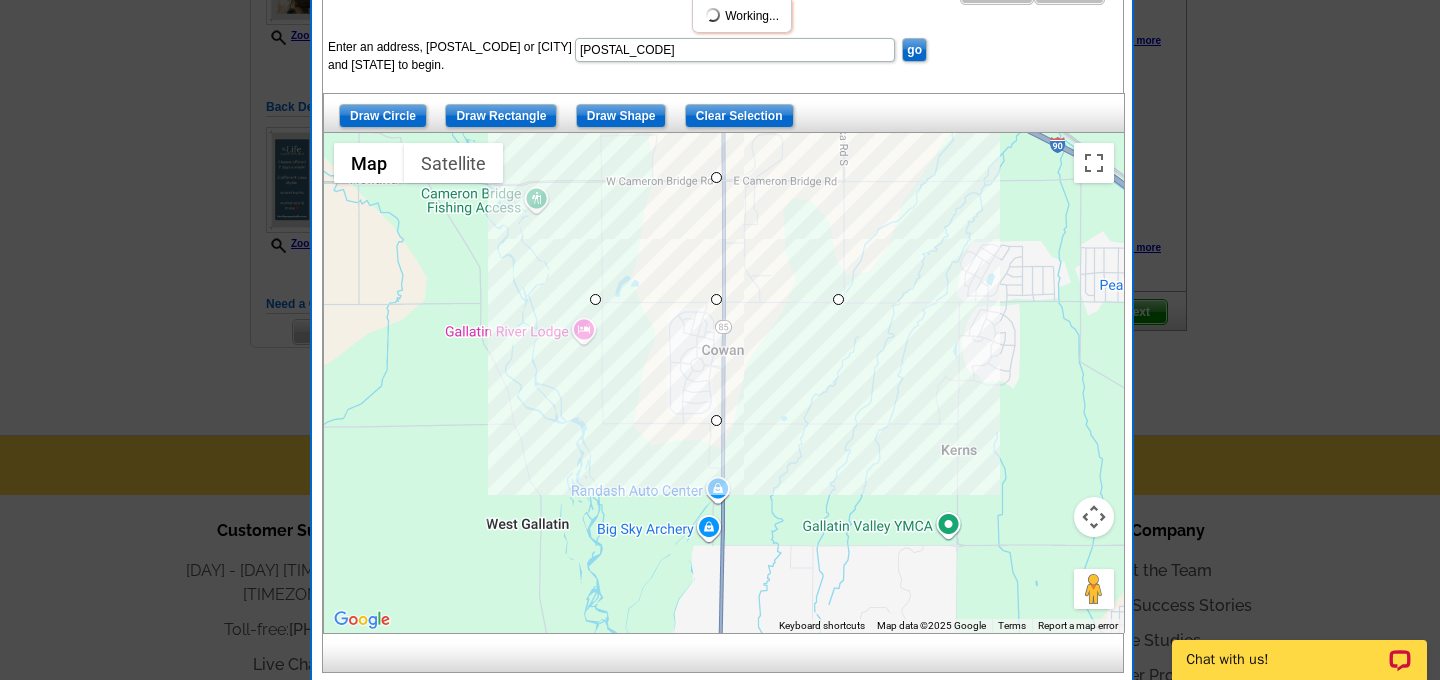drag, startPoint x: 750, startPoint y: 257, endPoint x: 724, endPoint y: 299, distance: 49.396355 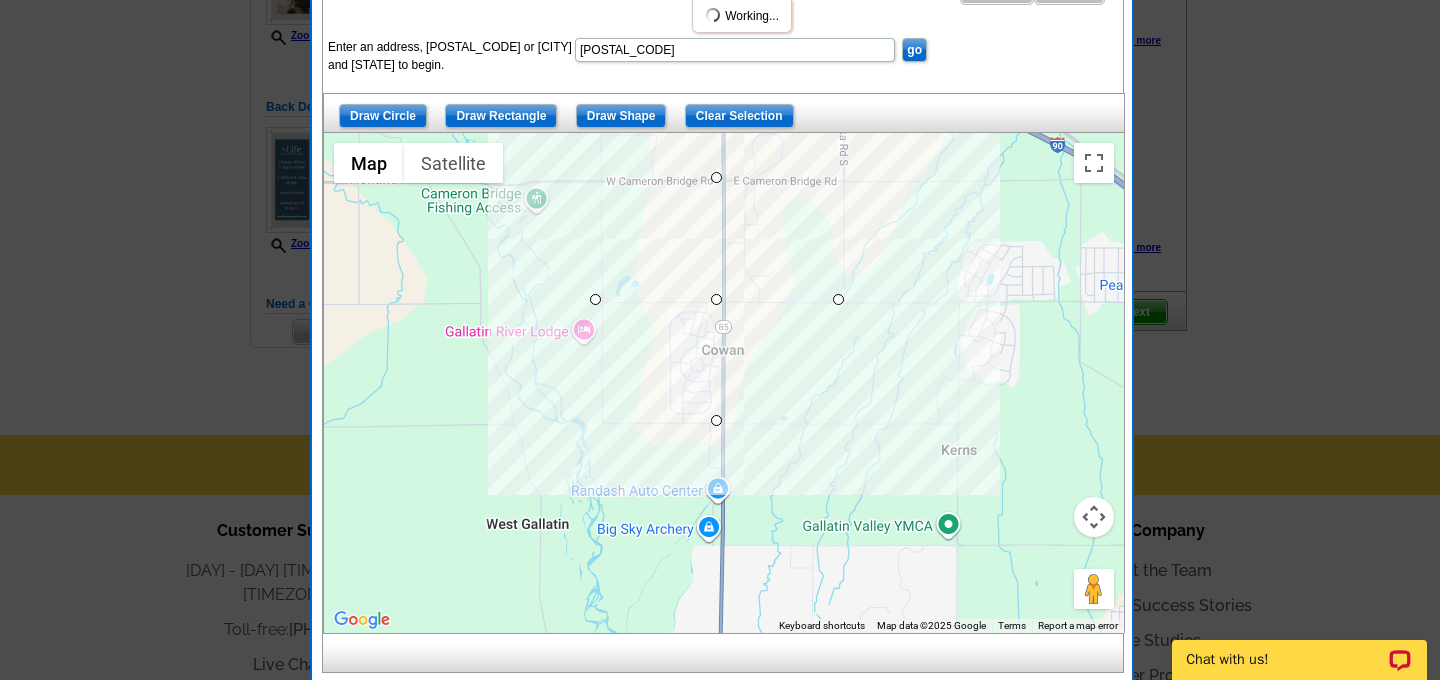 click on "To navigate, press the arrow keys." at bounding box center (724, 383) 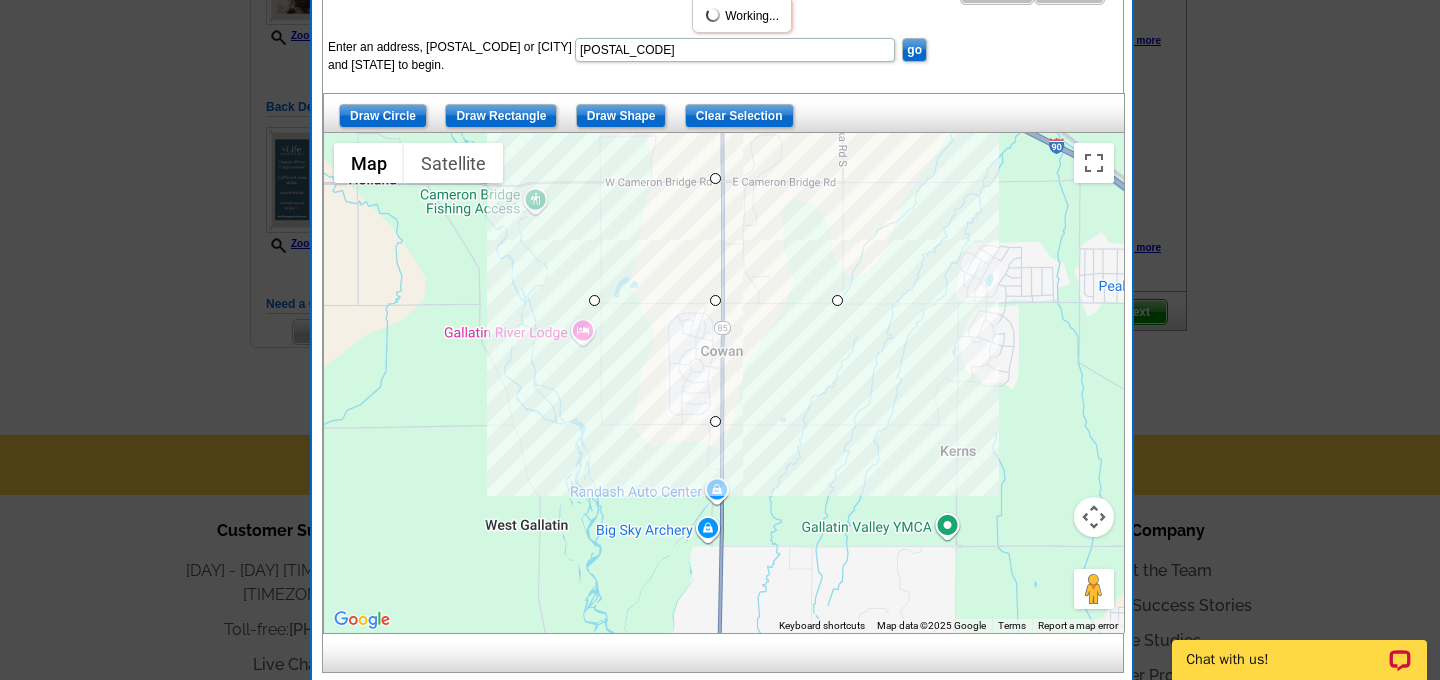 click on "To navigate, press the arrow keys." at bounding box center (724, 383) 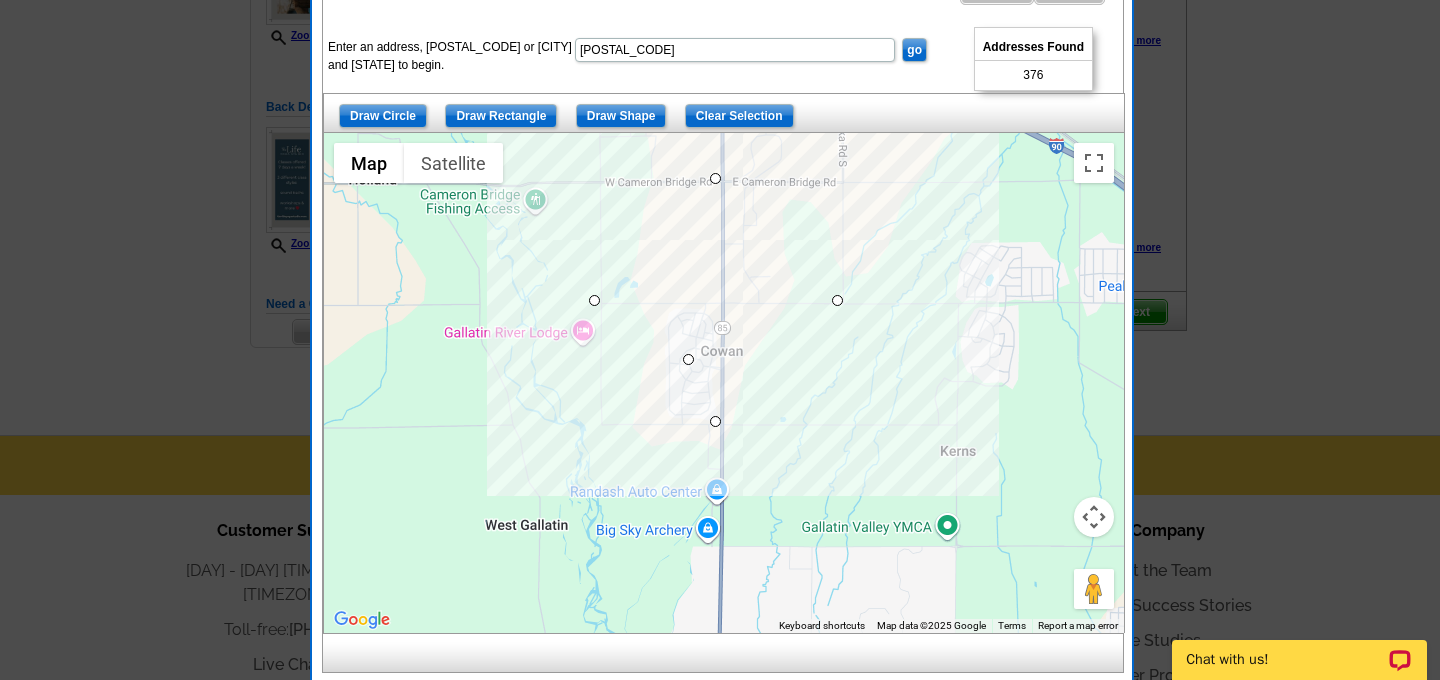 drag, startPoint x: 717, startPoint y: 298, endPoint x: 688, endPoint y: 358, distance: 66.64083 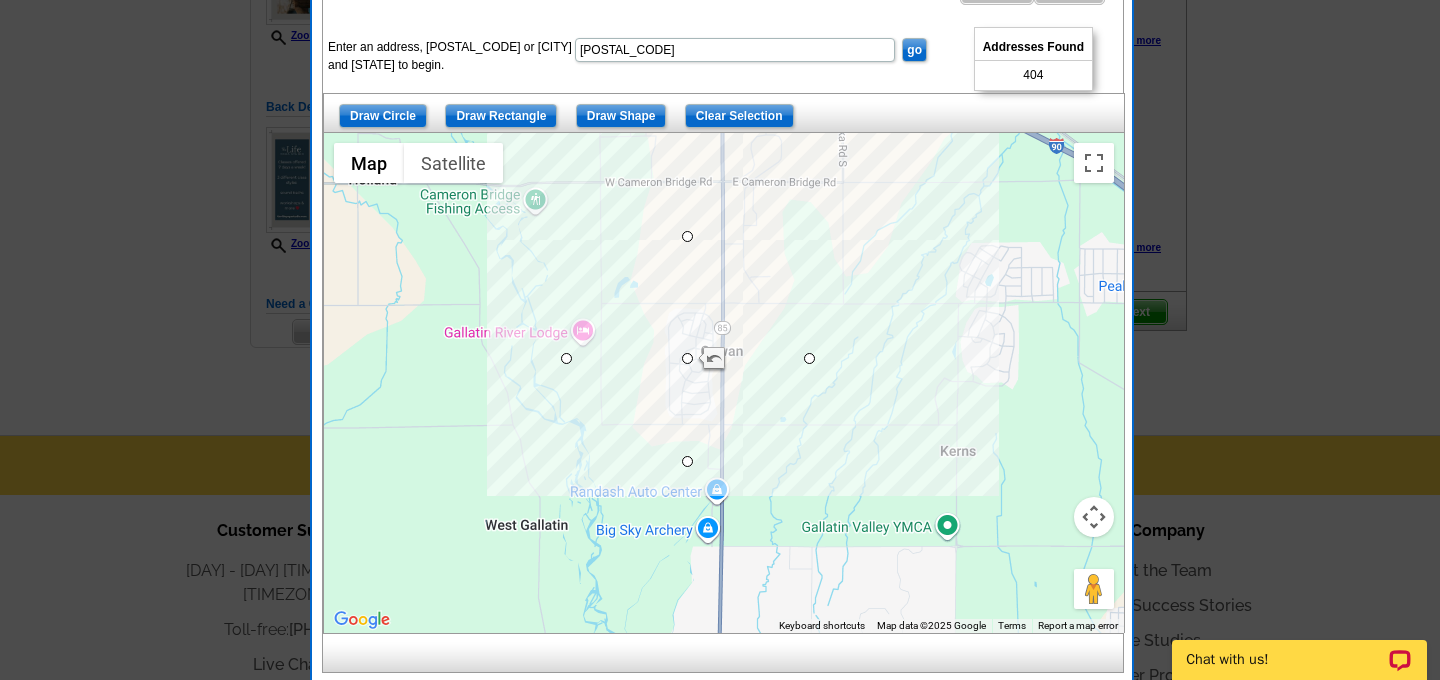 drag, startPoint x: 690, startPoint y: 480, endPoint x: 692, endPoint y: 460, distance: 20.09975 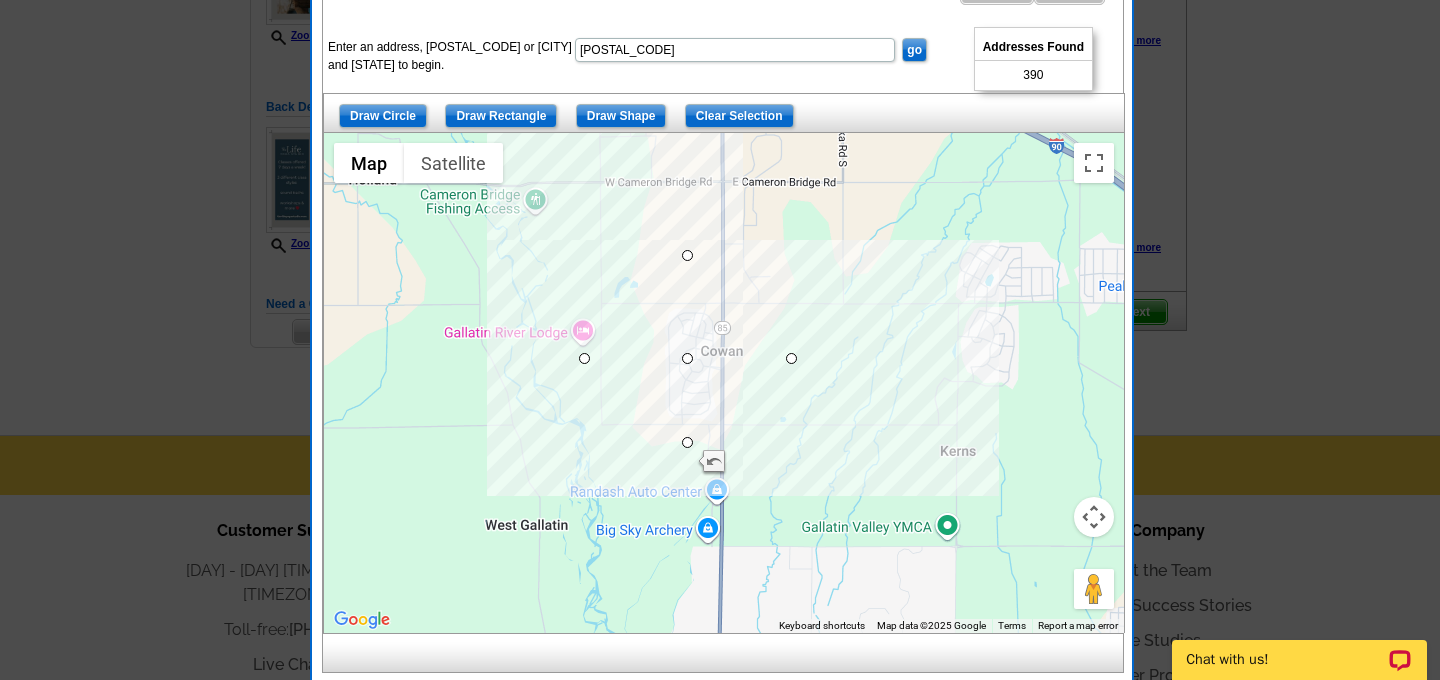 drag, startPoint x: 692, startPoint y: 460, endPoint x: 693, endPoint y: 439, distance: 21.023796 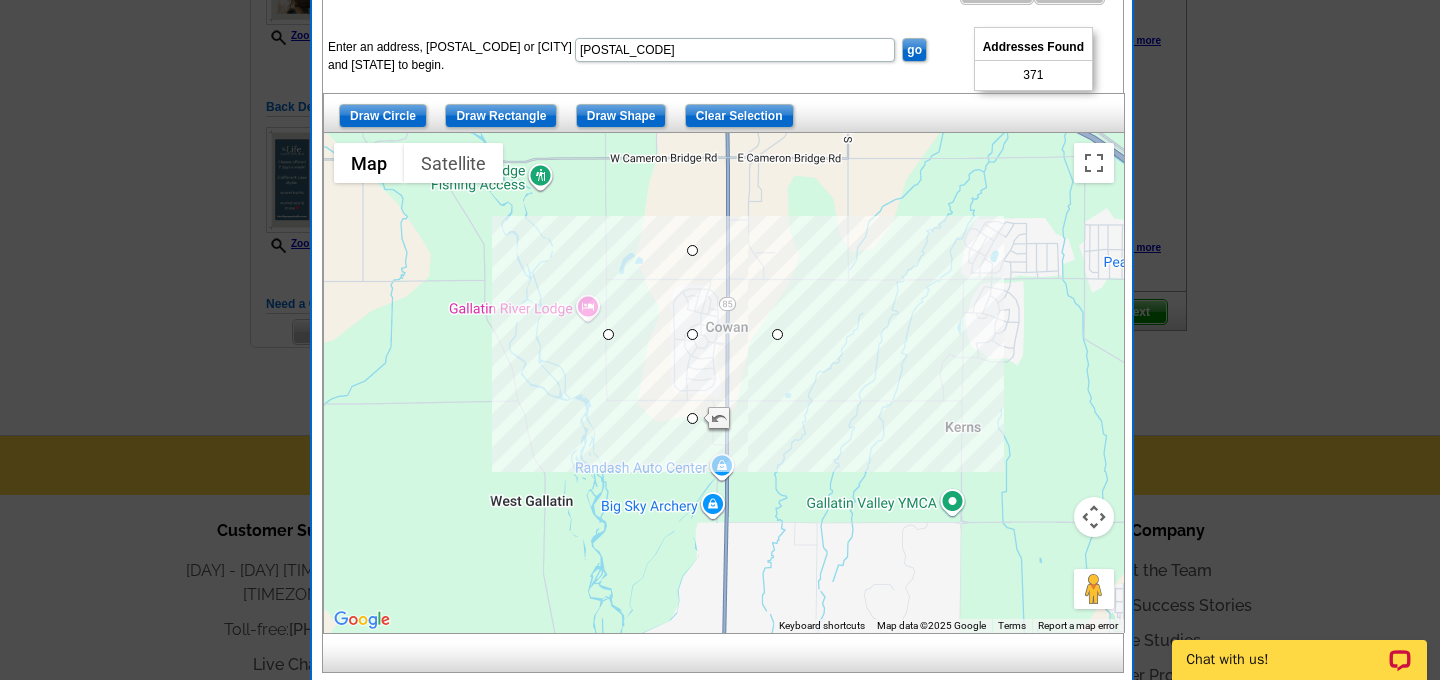 drag, startPoint x: 693, startPoint y: 439, endPoint x: 700, endPoint y: 407, distance: 32.75668 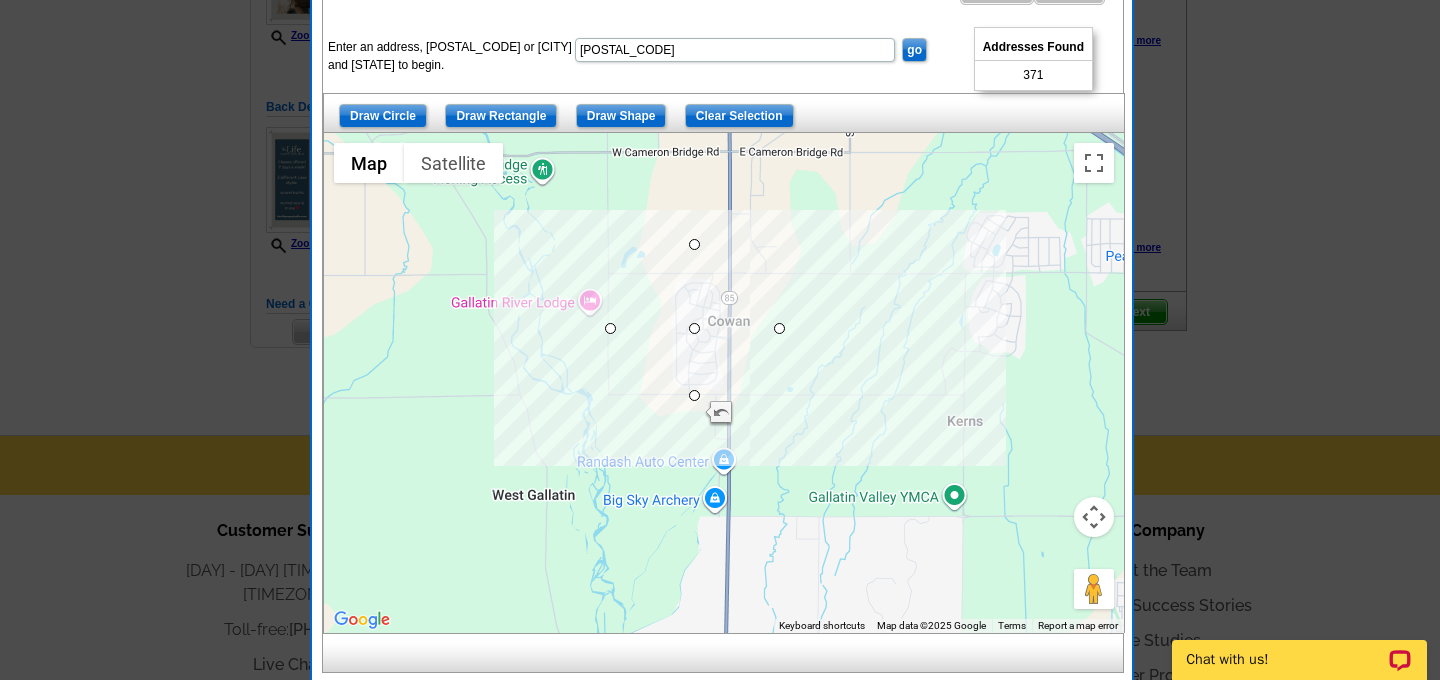 drag, startPoint x: 694, startPoint y: 416, endPoint x: 698, endPoint y: 397, distance: 19.416489 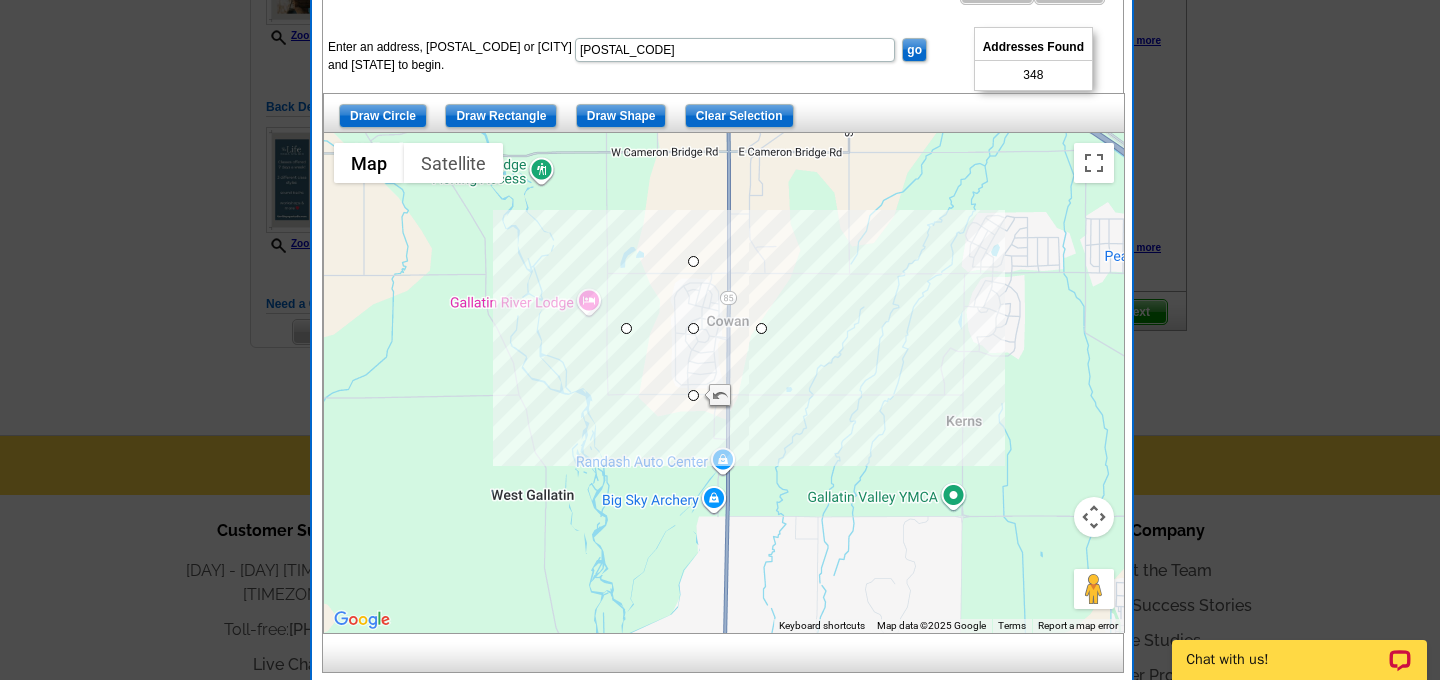 click on "To navigate, press the arrow keys." at bounding box center (724, 383) 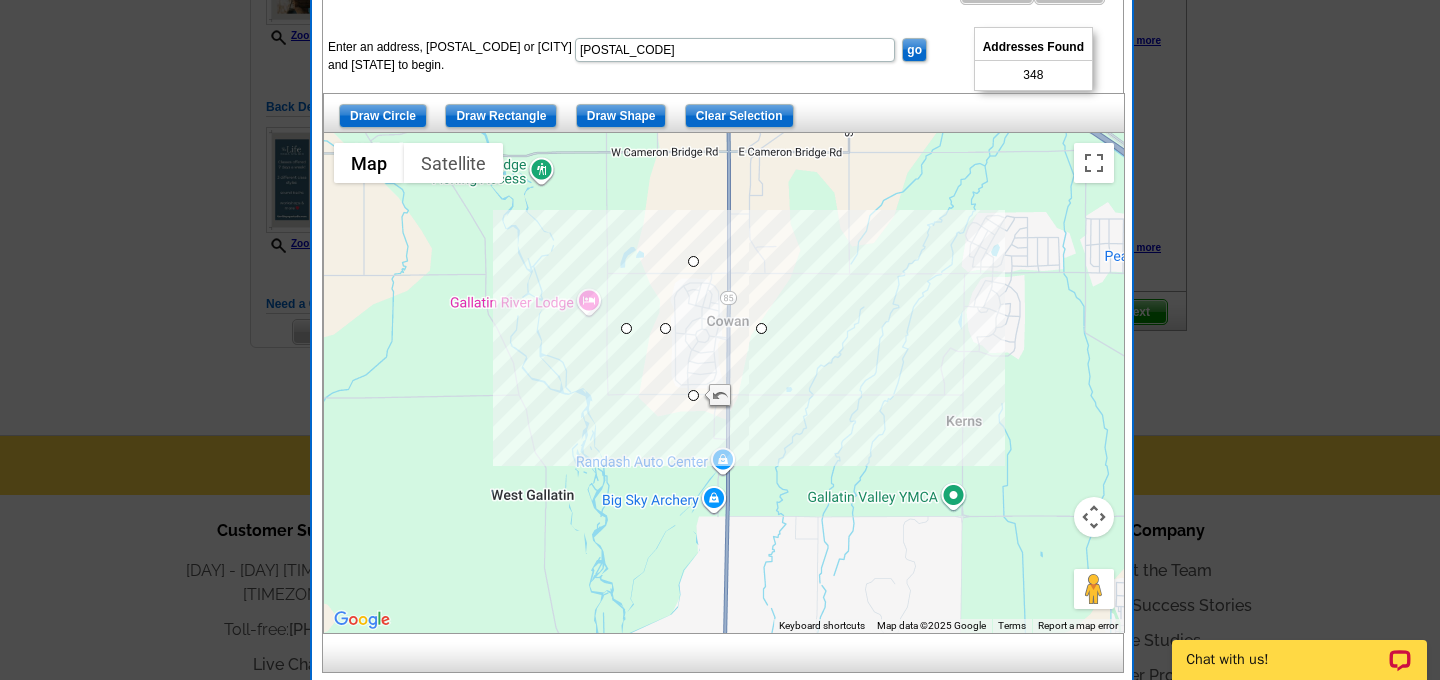 drag, startPoint x: 695, startPoint y: 330, endPoint x: 665, endPoint y: 330, distance: 30 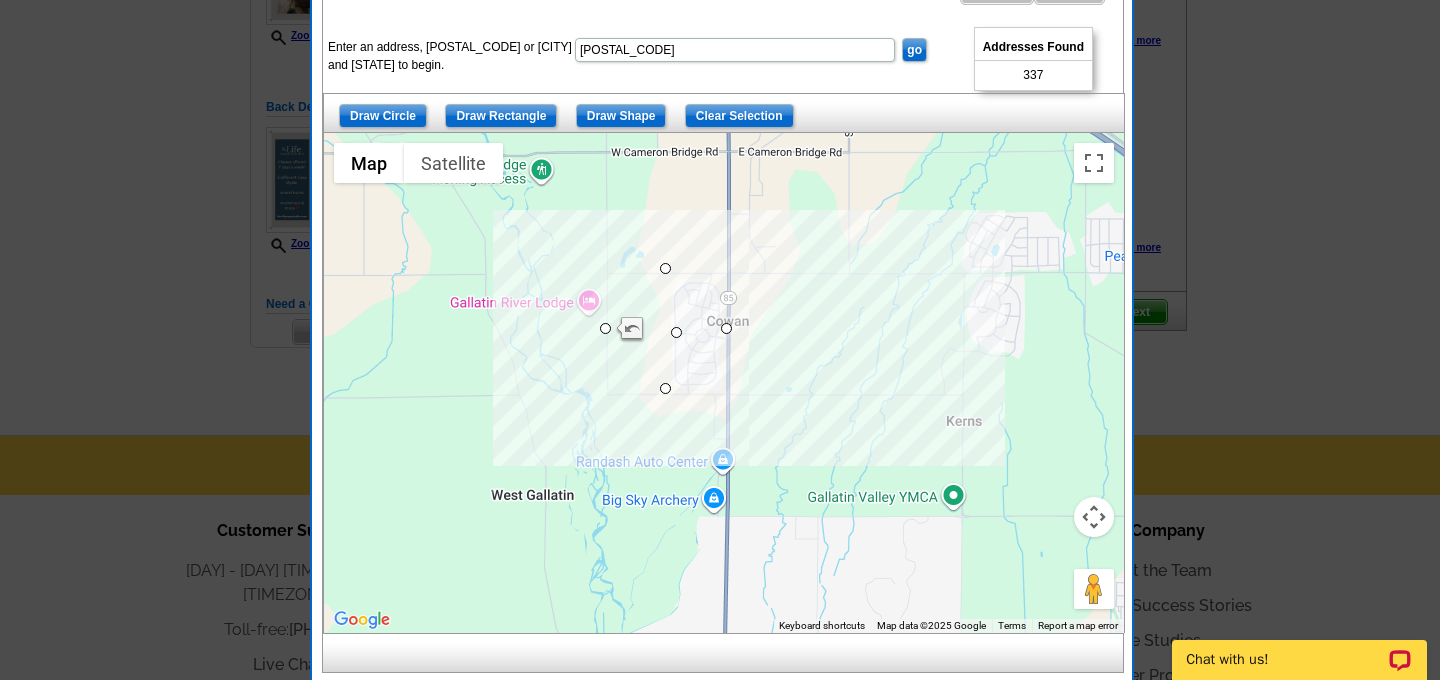 drag, startPoint x: 669, startPoint y: 329, endPoint x: 680, endPoint y: 335, distance: 12.529964 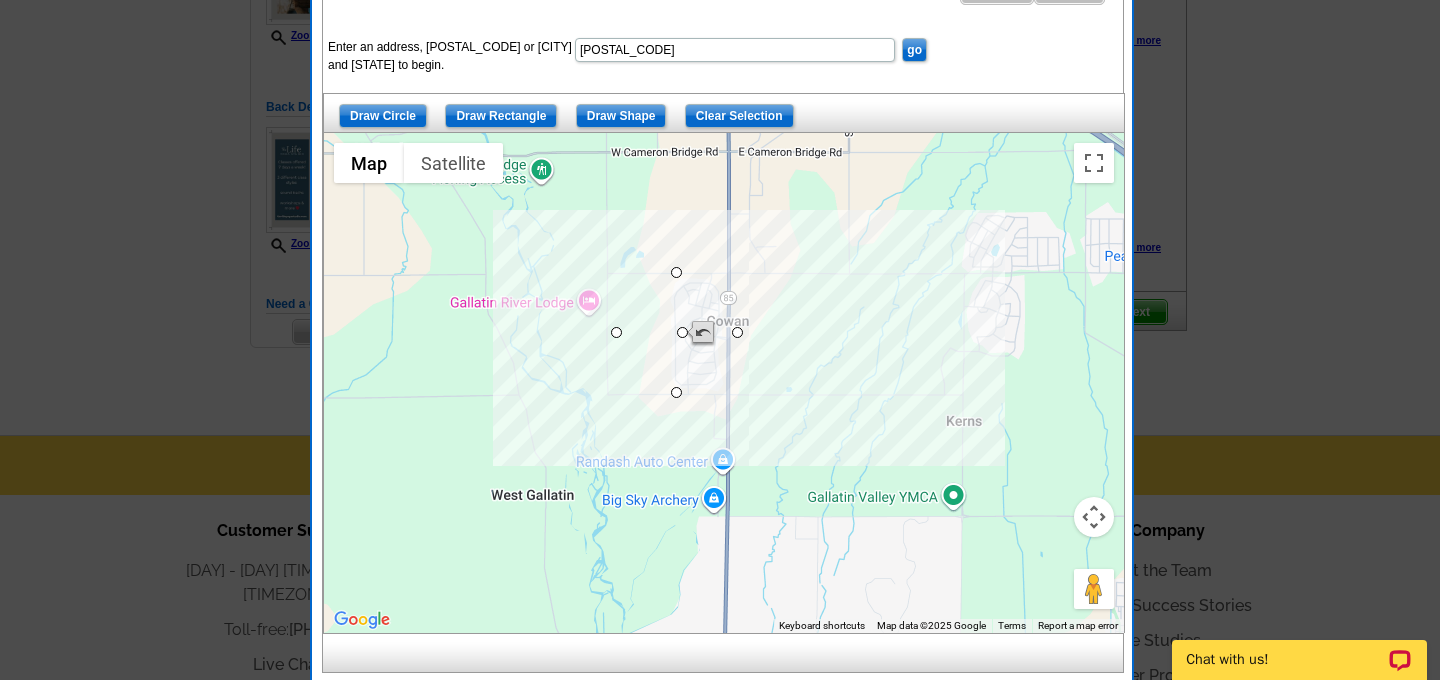 click on "To navigate, press the arrow keys." at bounding box center [1124, 383] 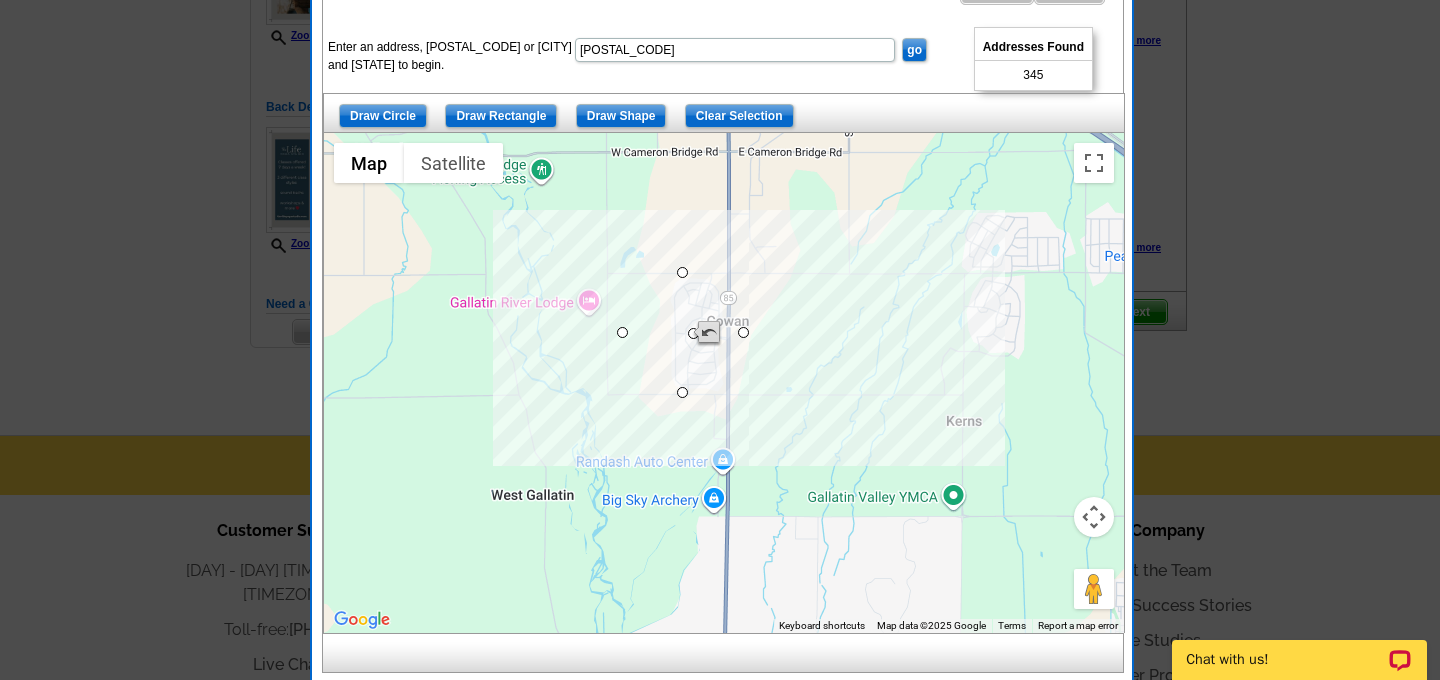 drag, startPoint x: 687, startPoint y: 334, endPoint x: 700, endPoint y: 335, distance: 13.038404 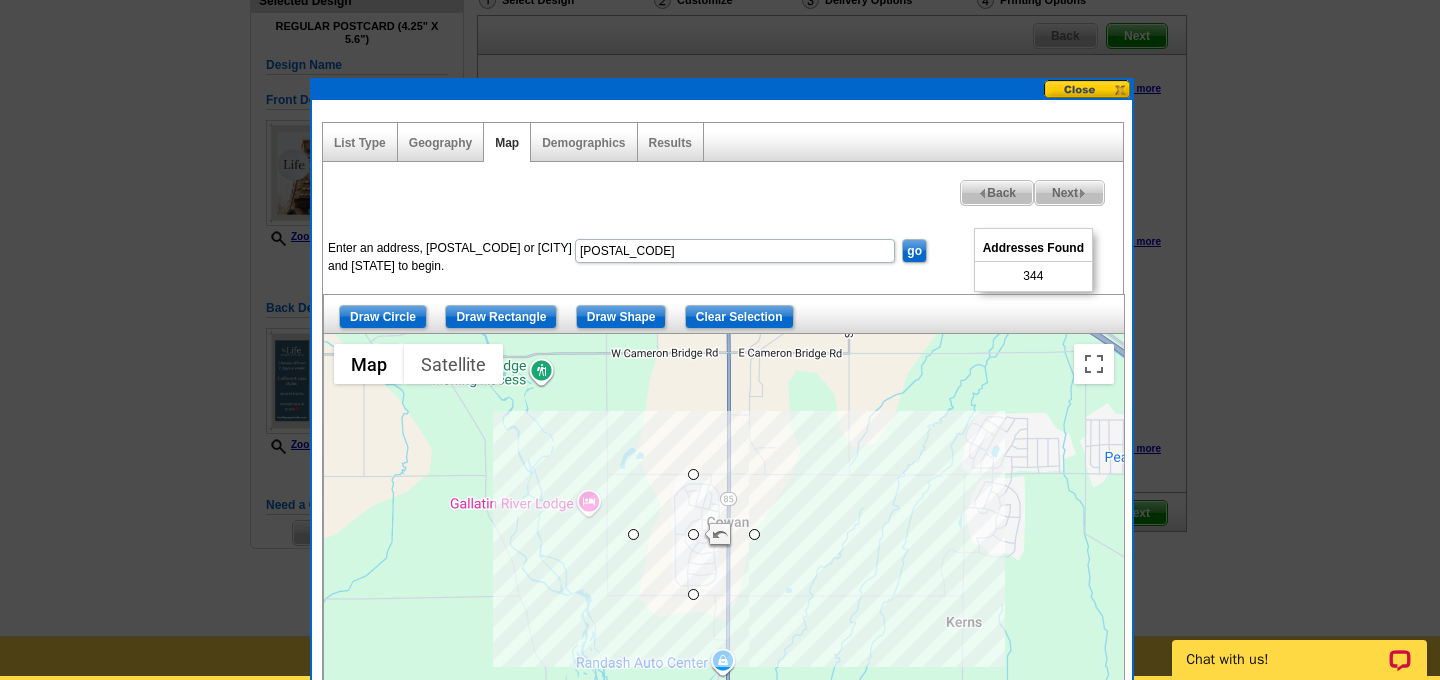 scroll, scrollTop: 156, scrollLeft: 0, axis: vertical 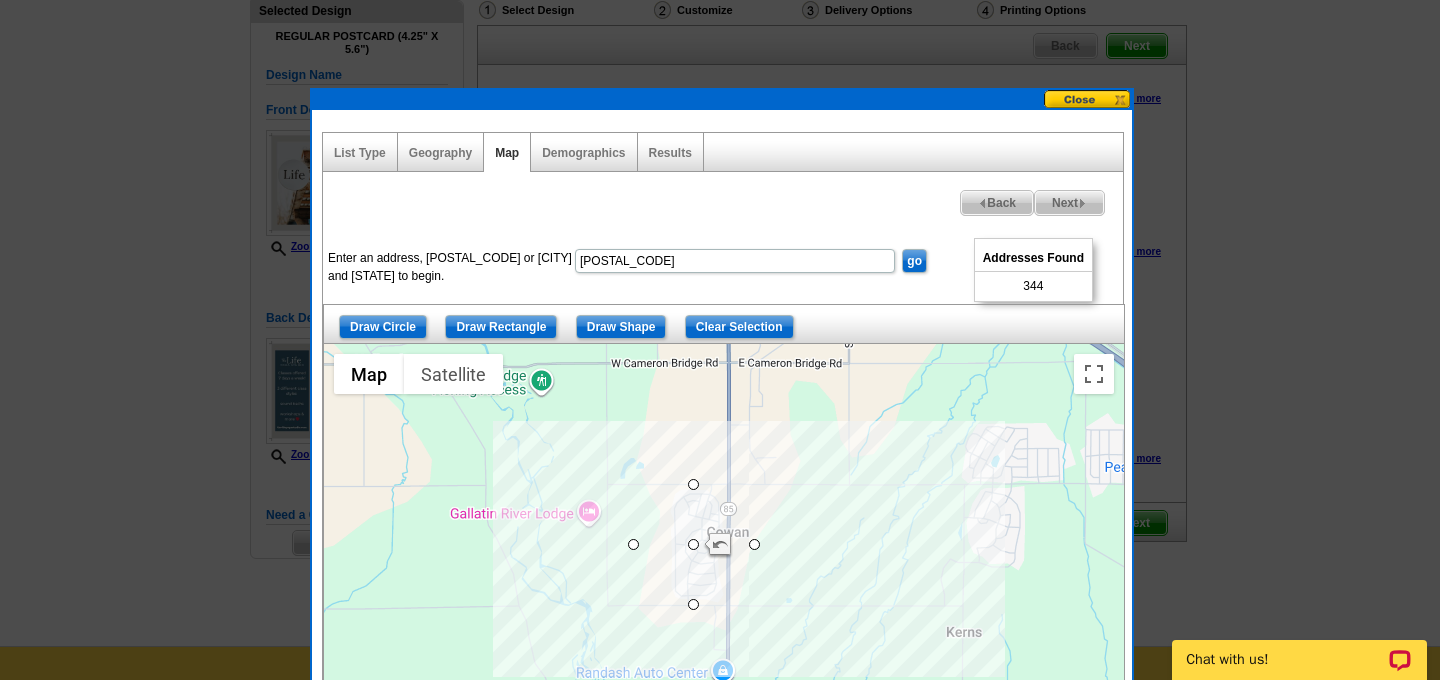 click on "Next" at bounding box center [1069, 203] 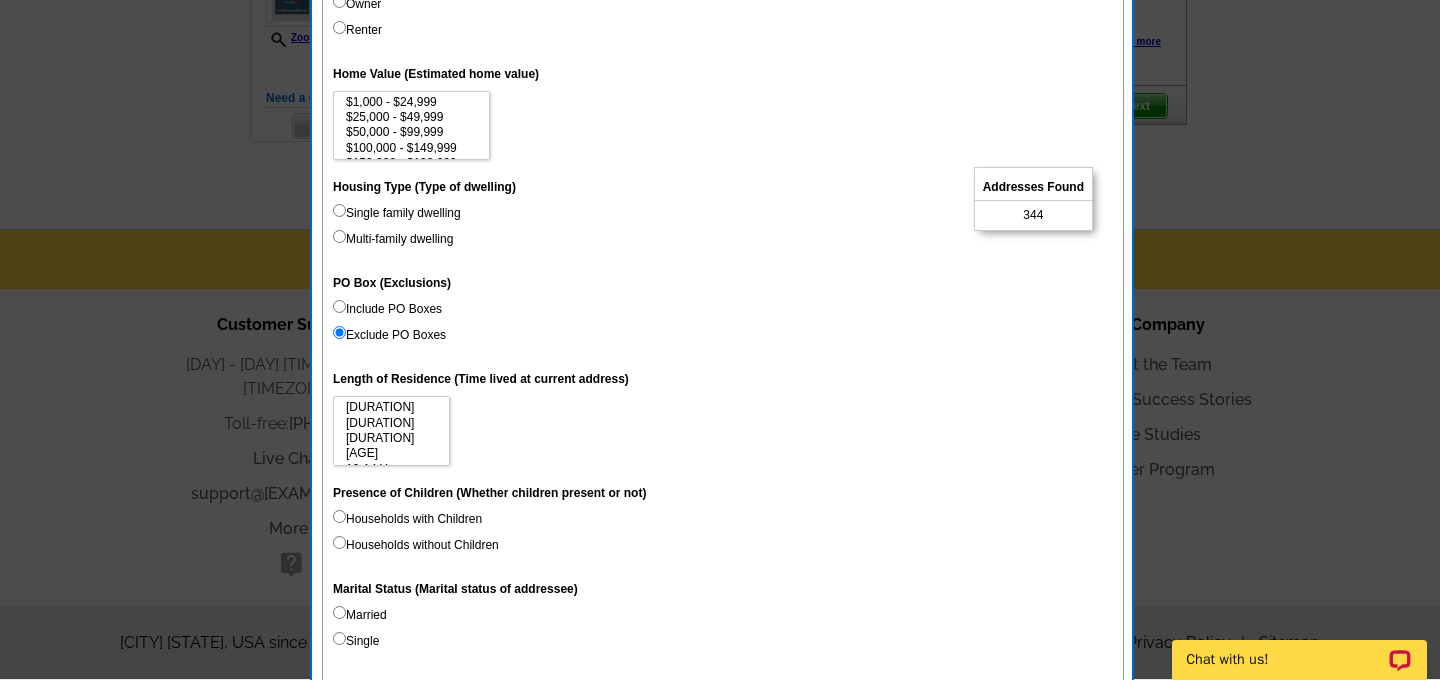 scroll, scrollTop: 574, scrollLeft: 0, axis: vertical 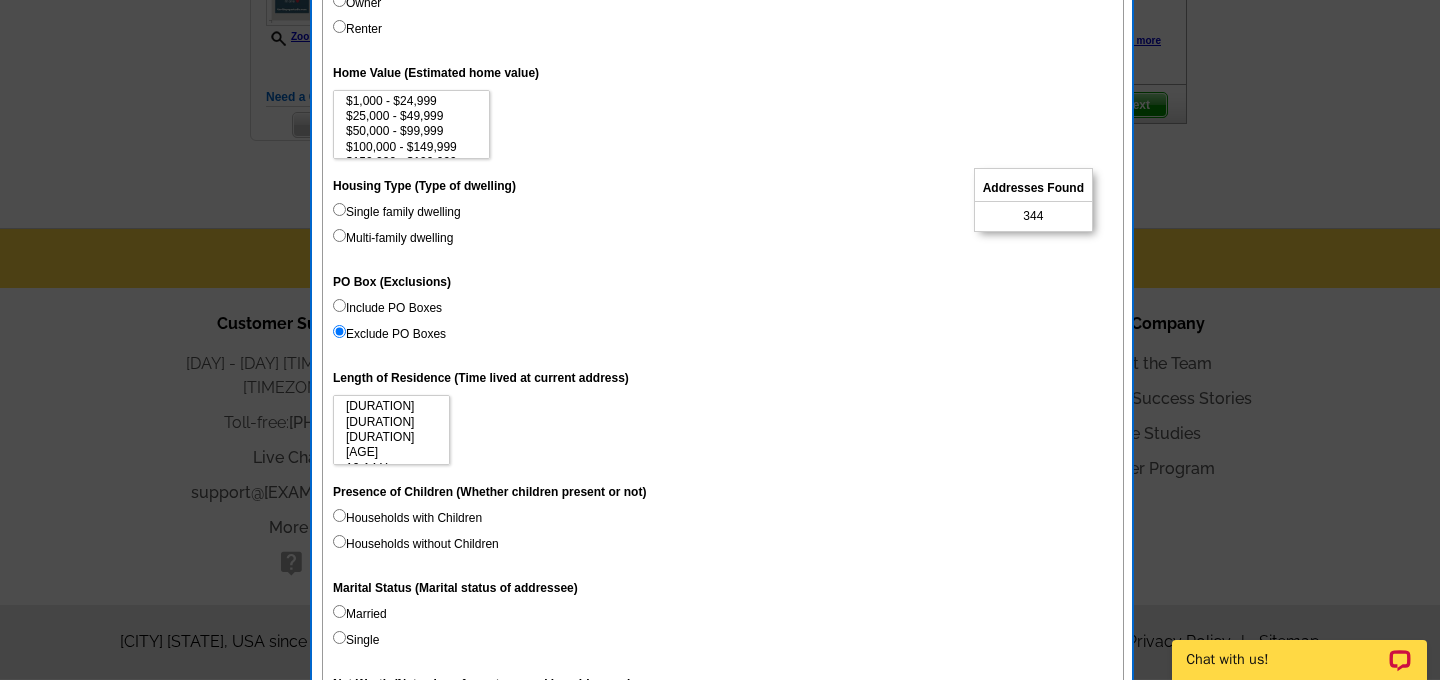click on "Include PO Boxes" at bounding box center (339, 305) 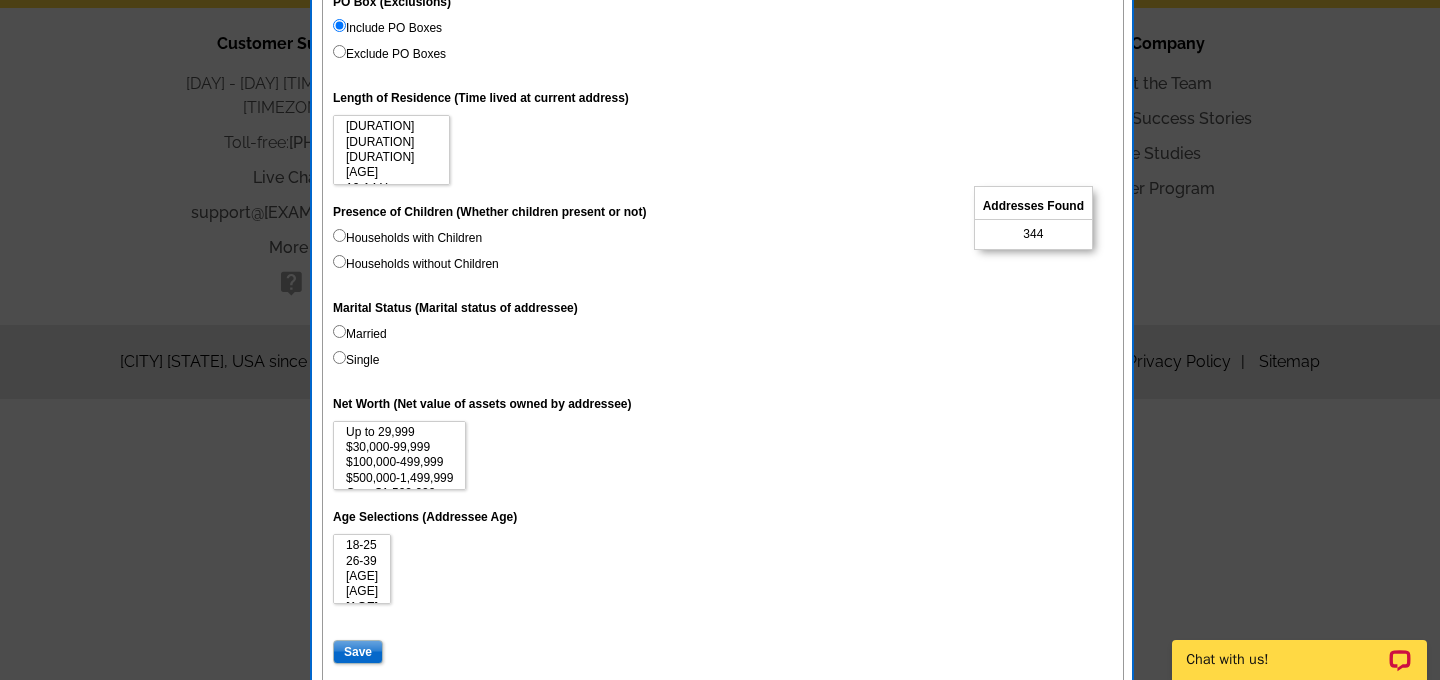 scroll, scrollTop: 885, scrollLeft: 0, axis: vertical 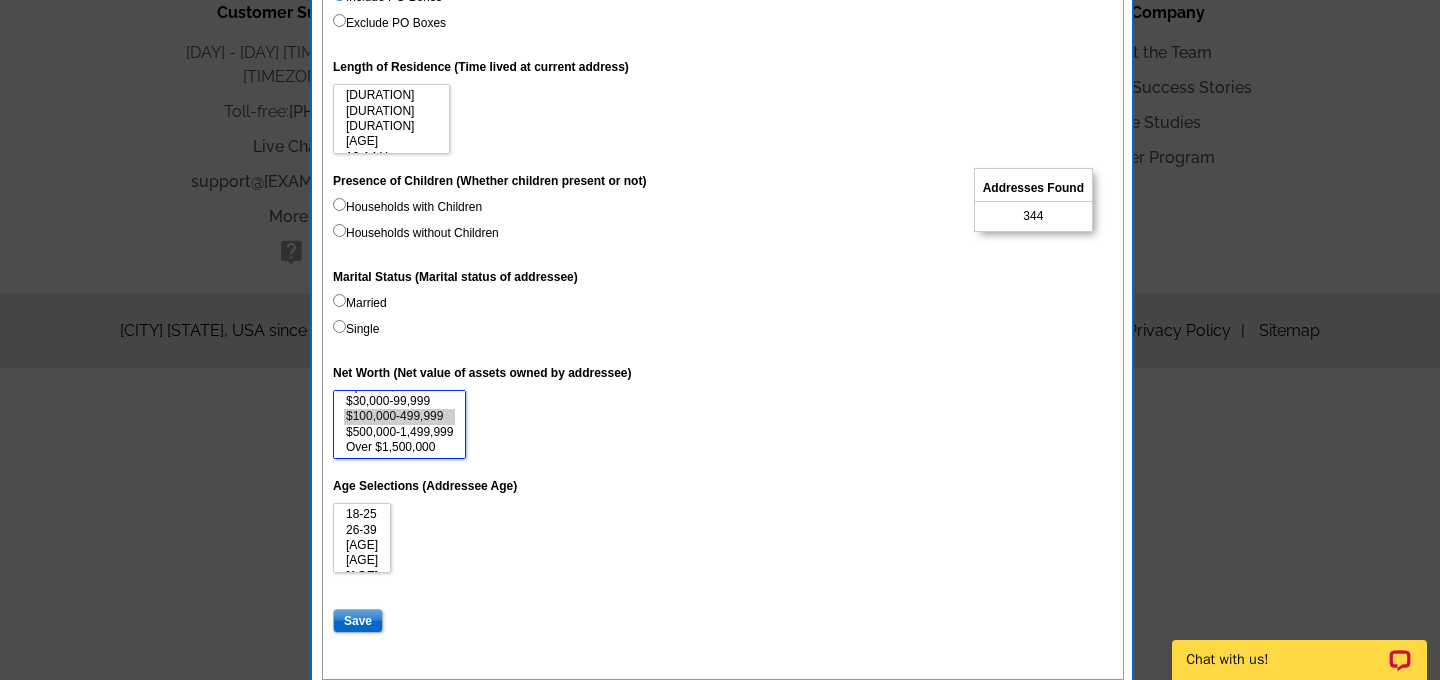 click on "$100,000-499,999" at bounding box center (399, 416) 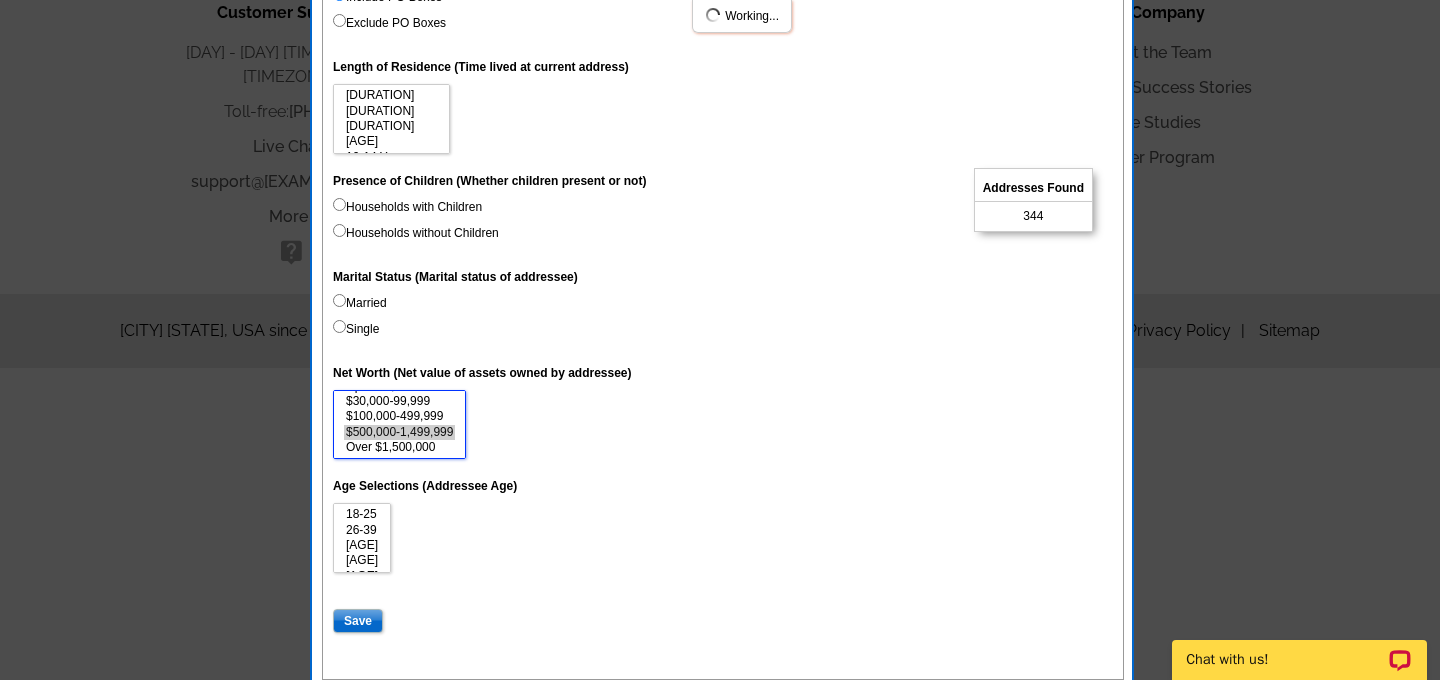 click on "$500,000-1,499,999" at bounding box center [399, 432] 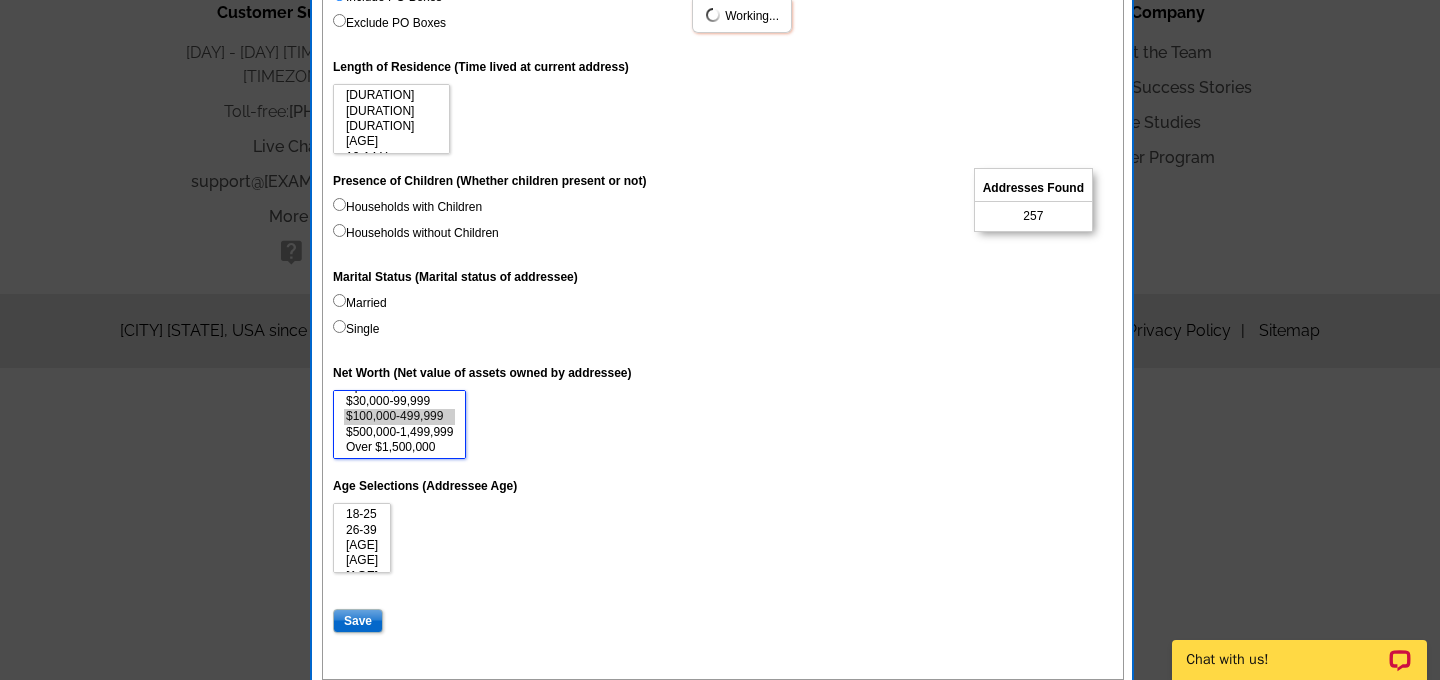 click on "$100,000-499,999" at bounding box center [399, 416] 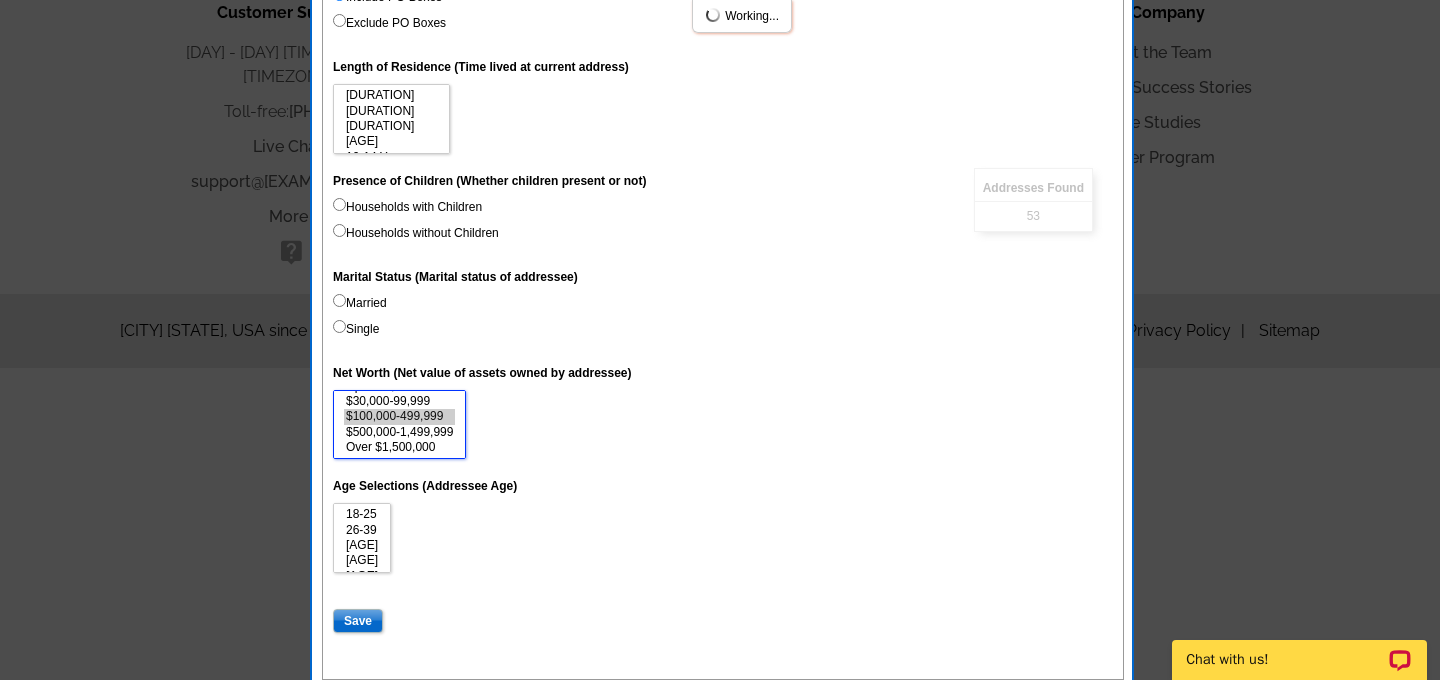 click on "$500,000-1,499,999" at bounding box center [399, 432] 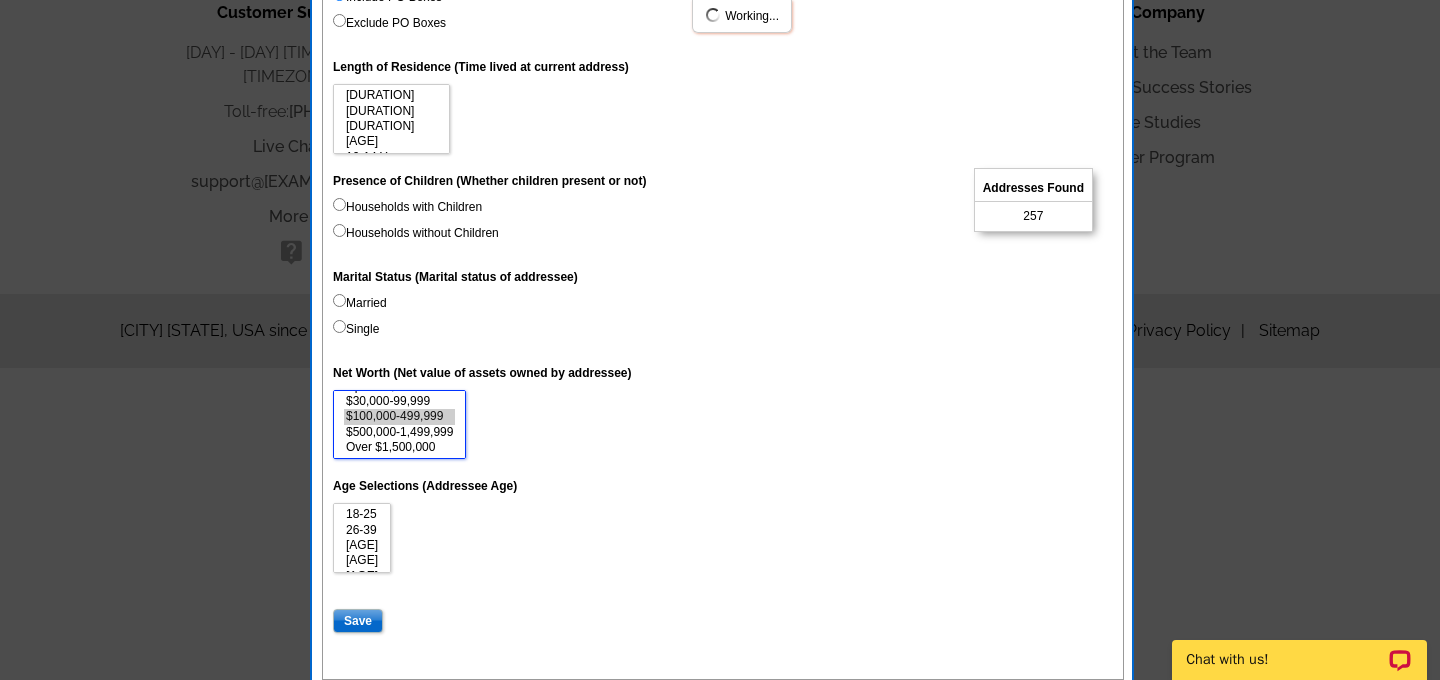 select on "100000-499999" 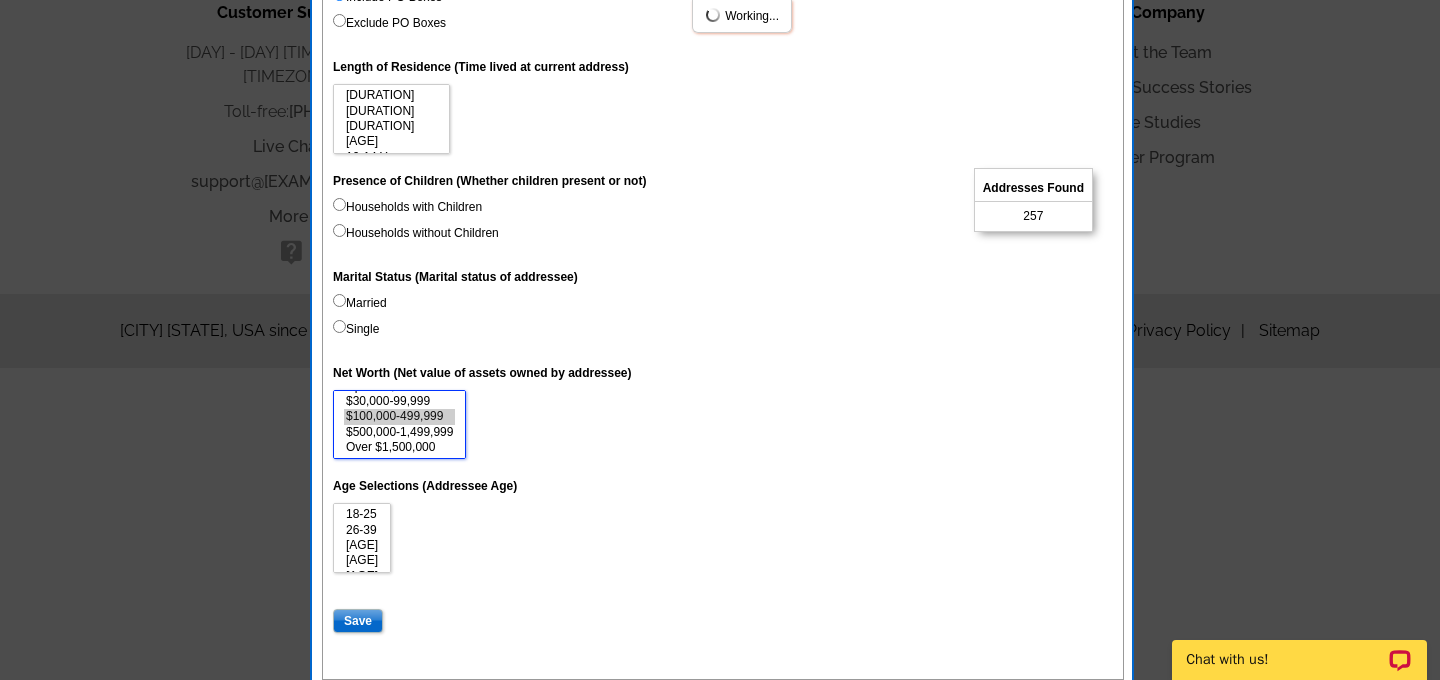 click on "Over $1,500,000" at bounding box center [399, 447] 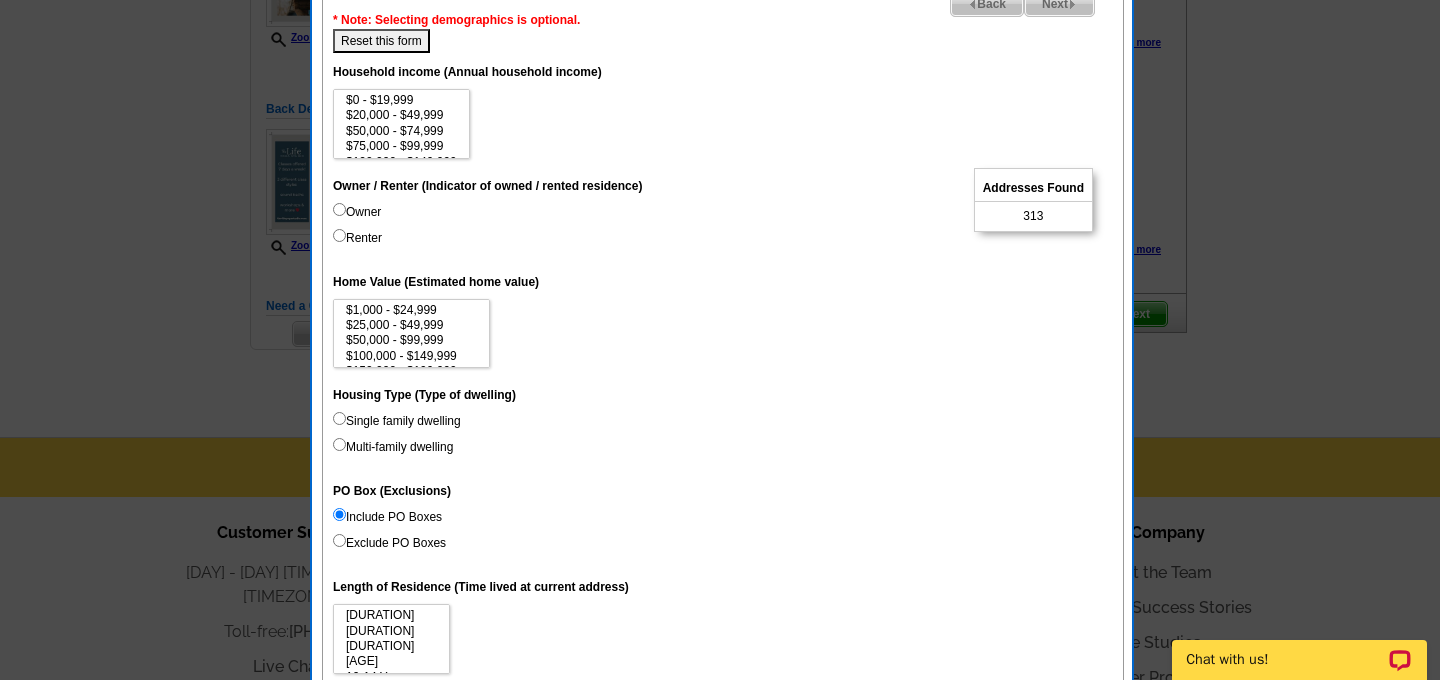 scroll, scrollTop: 246, scrollLeft: 0, axis: vertical 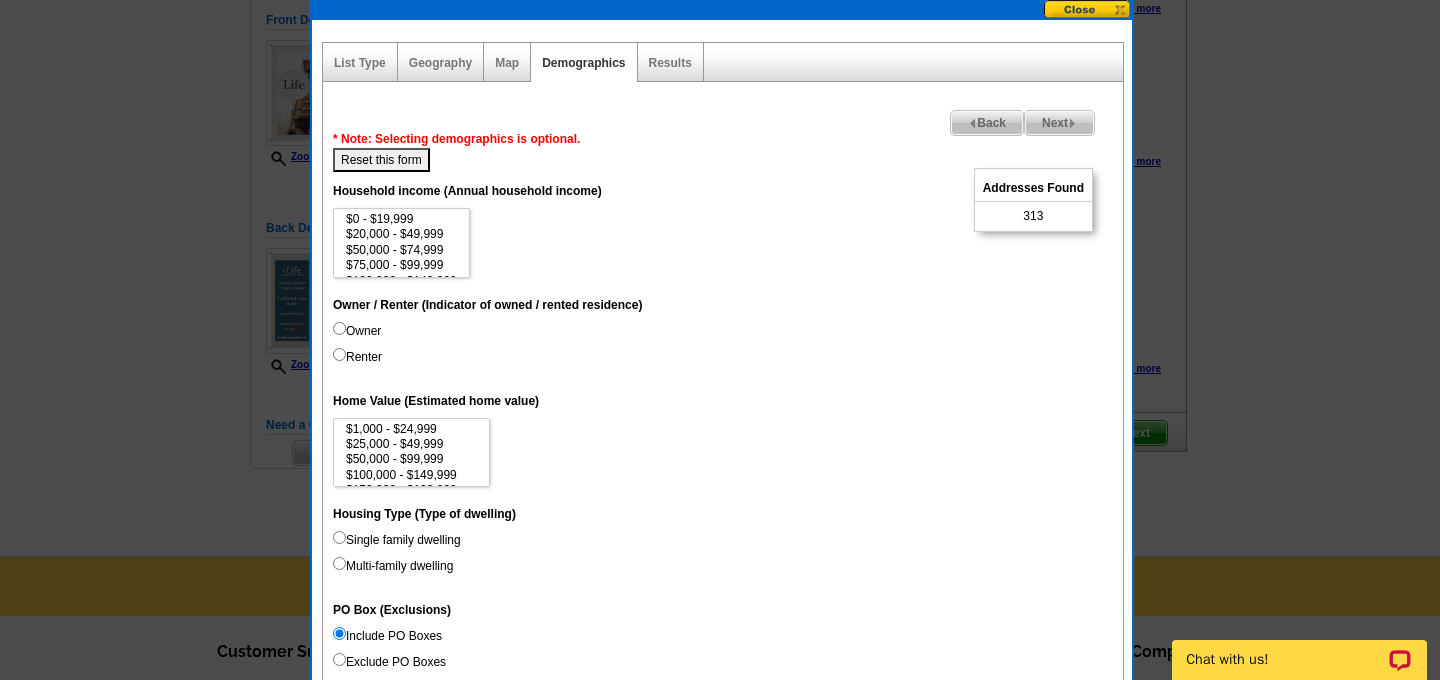 click on "••••" at bounding box center (1059, 123) 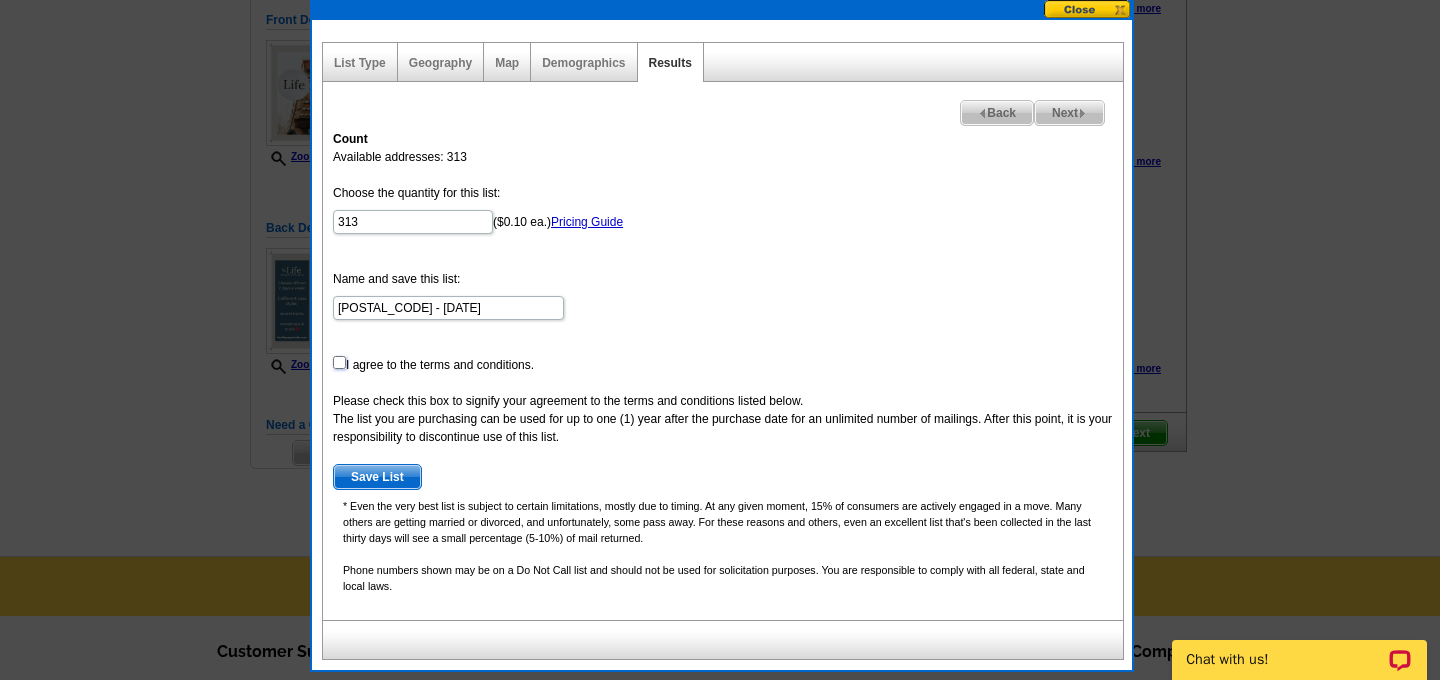 click at bounding box center [339, 362] 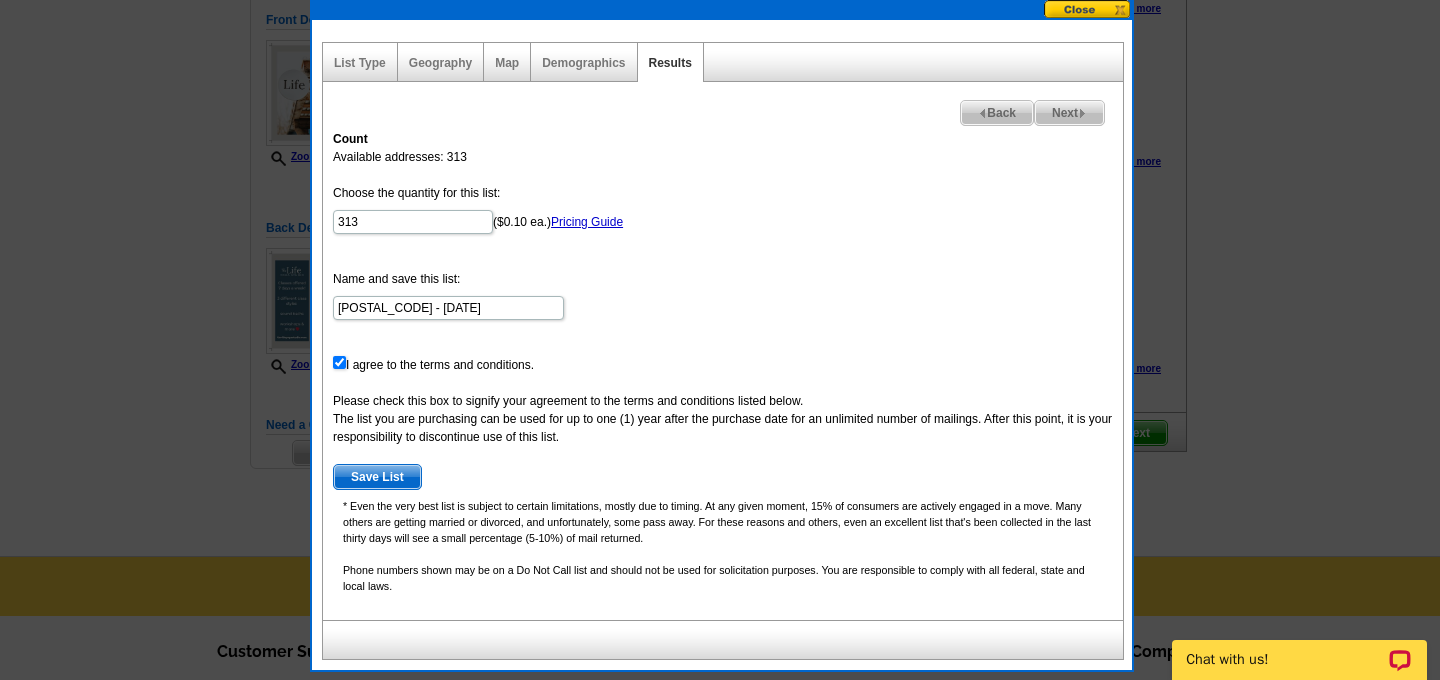 click on "Save List" at bounding box center [377, 477] 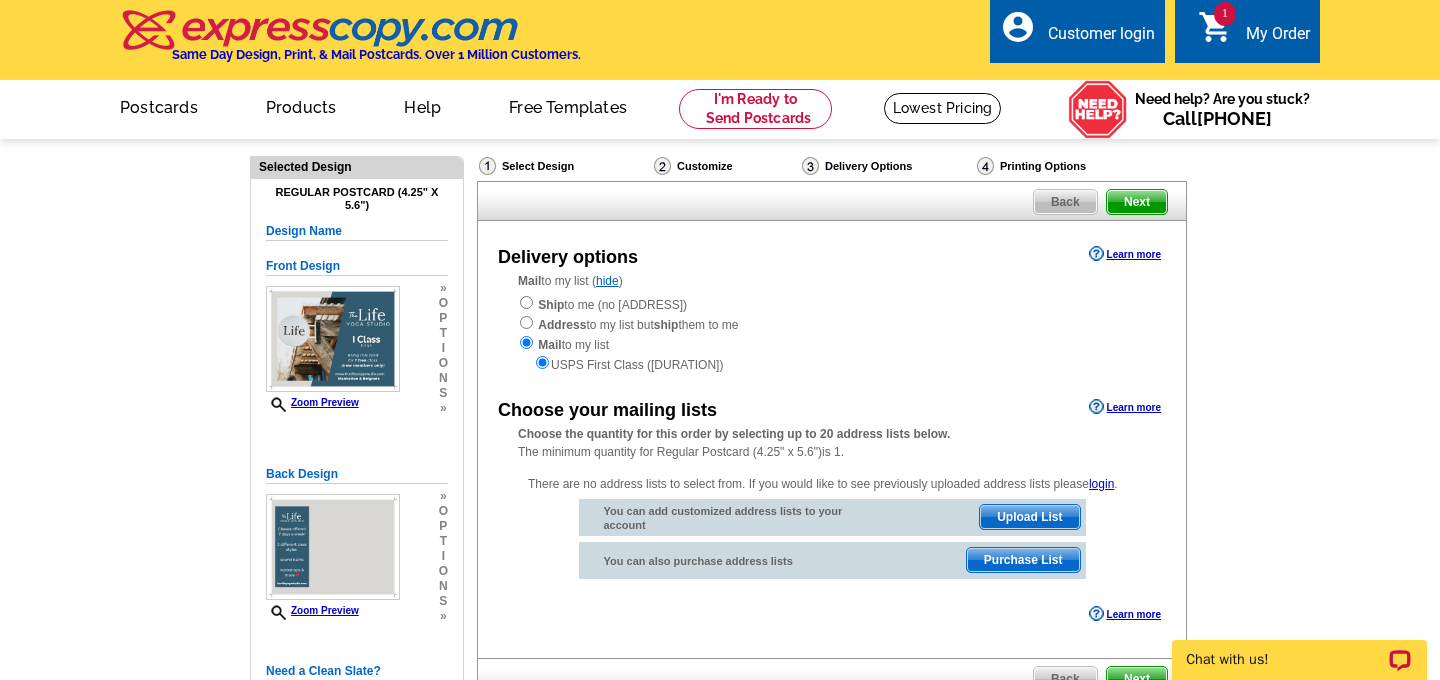 scroll, scrollTop: 90, scrollLeft: 0, axis: vertical 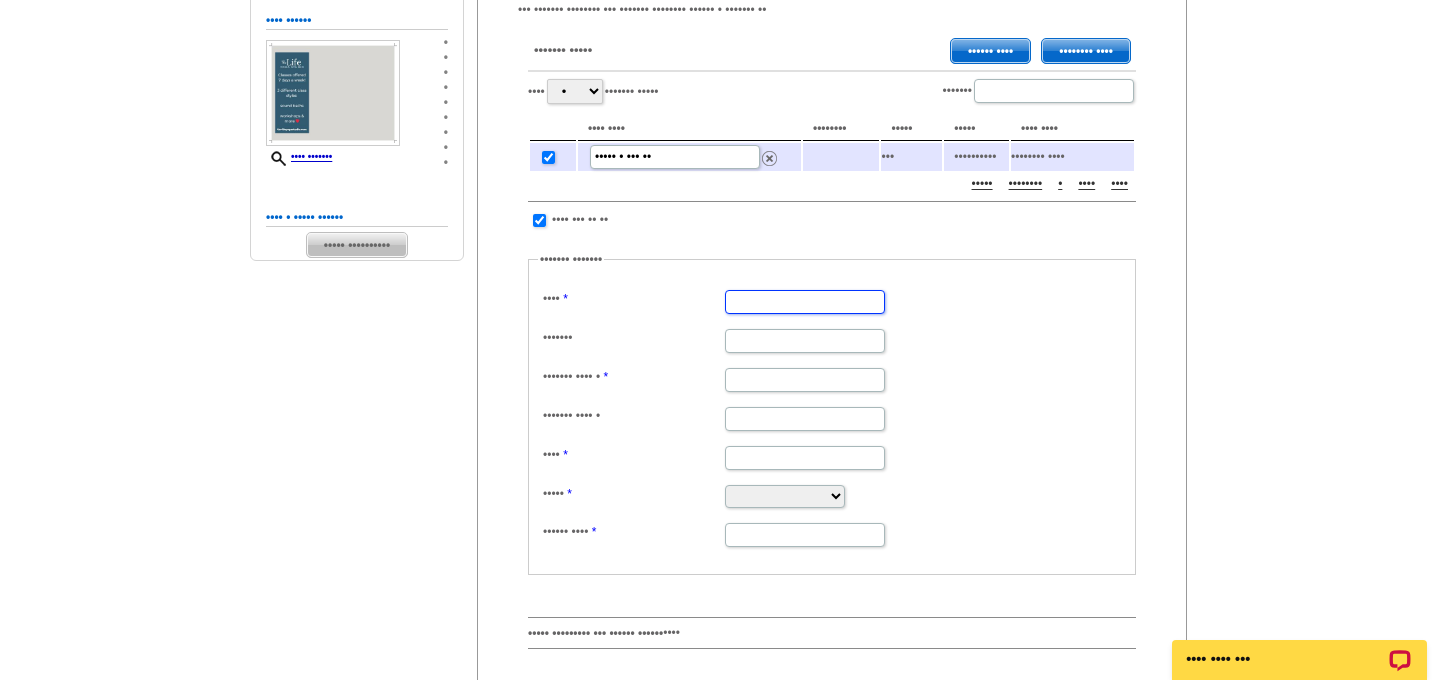 click on "••••" at bounding box center (805, 302) 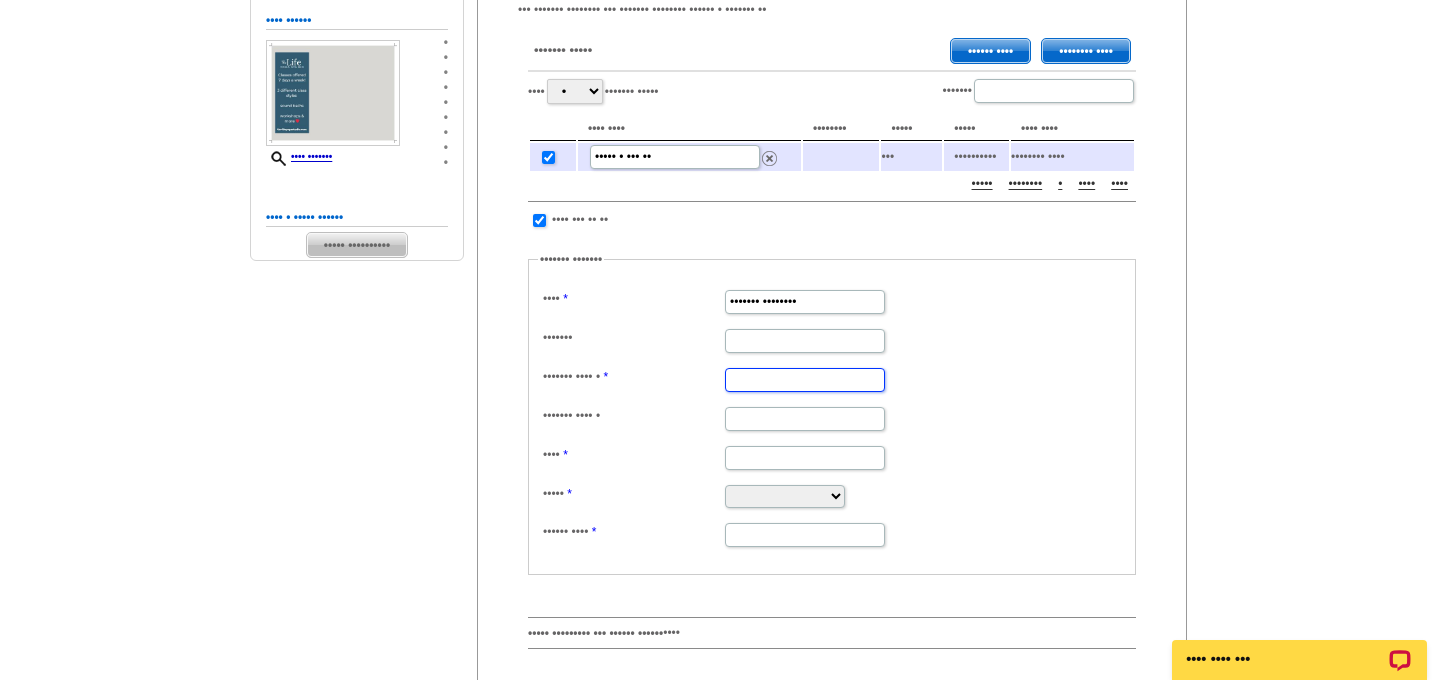 type on "• •••••••• •••" 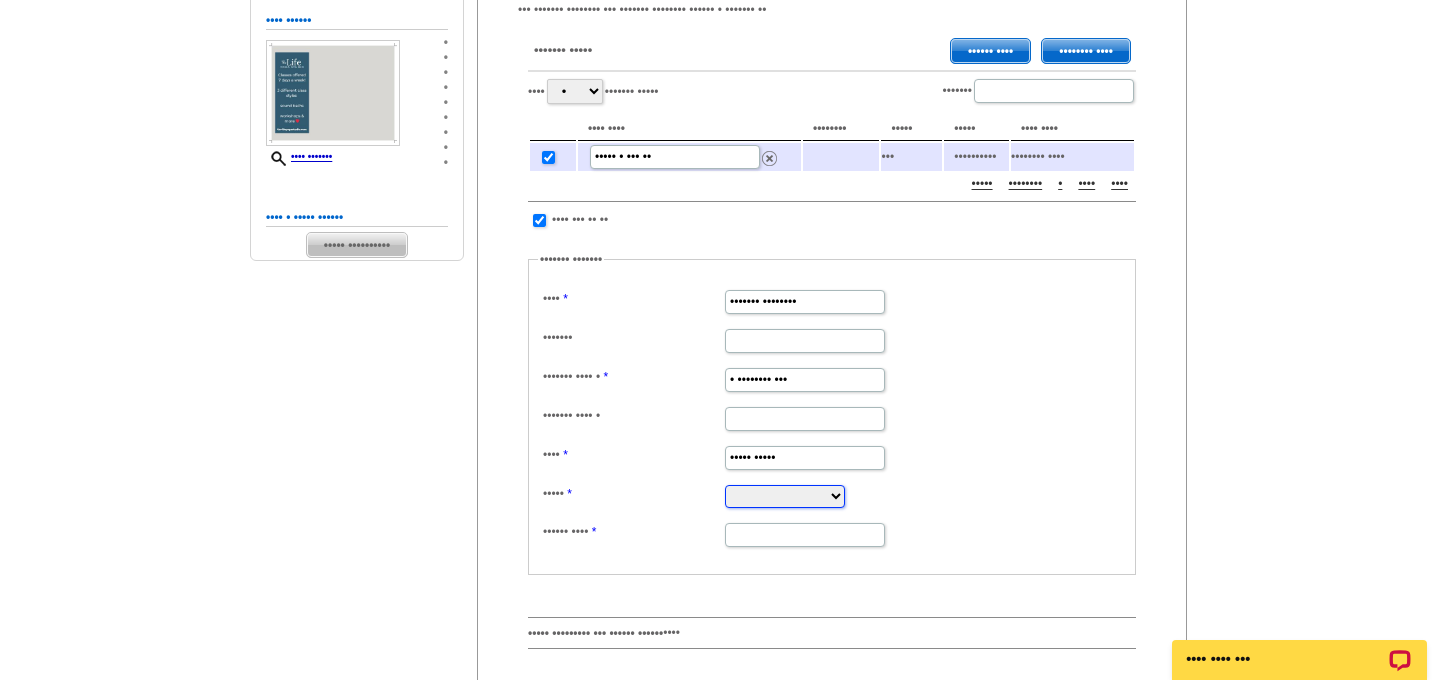 select on "••" 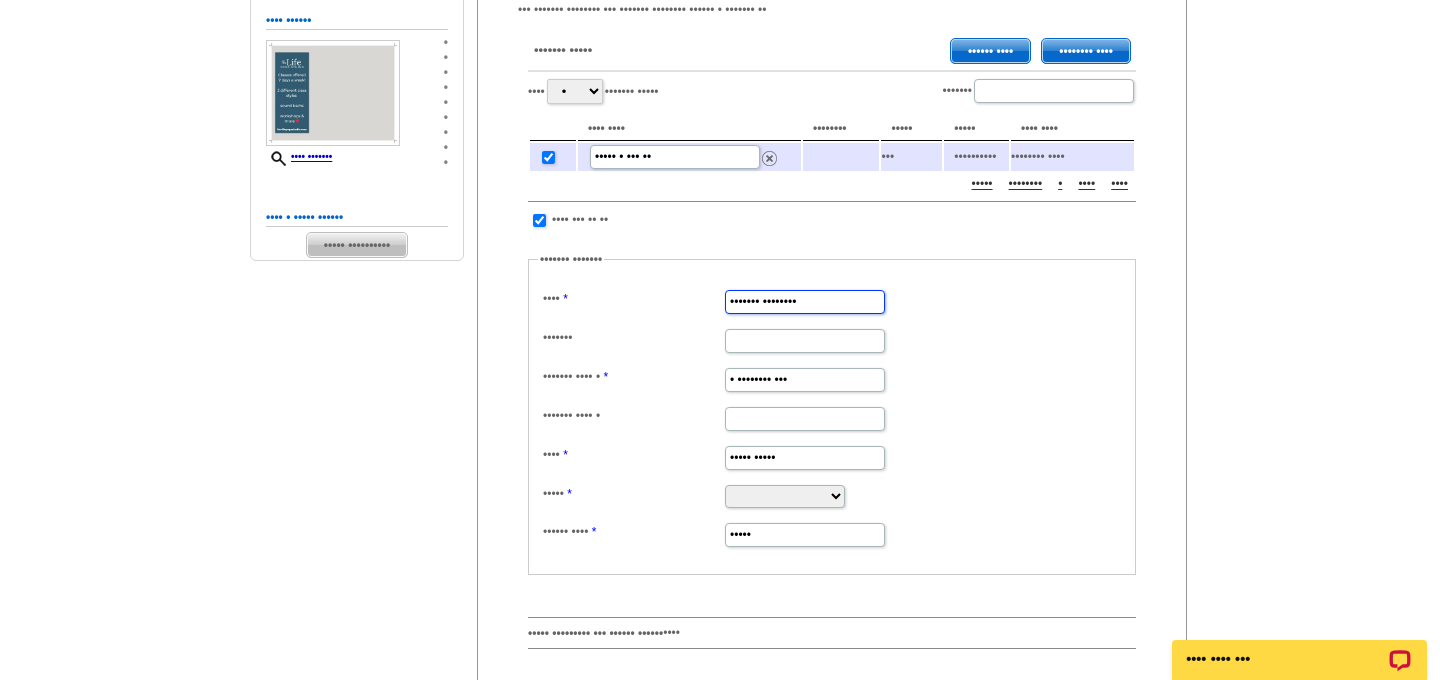 scroll, scrollTop: 0, scrollLeft: 0, axis: both 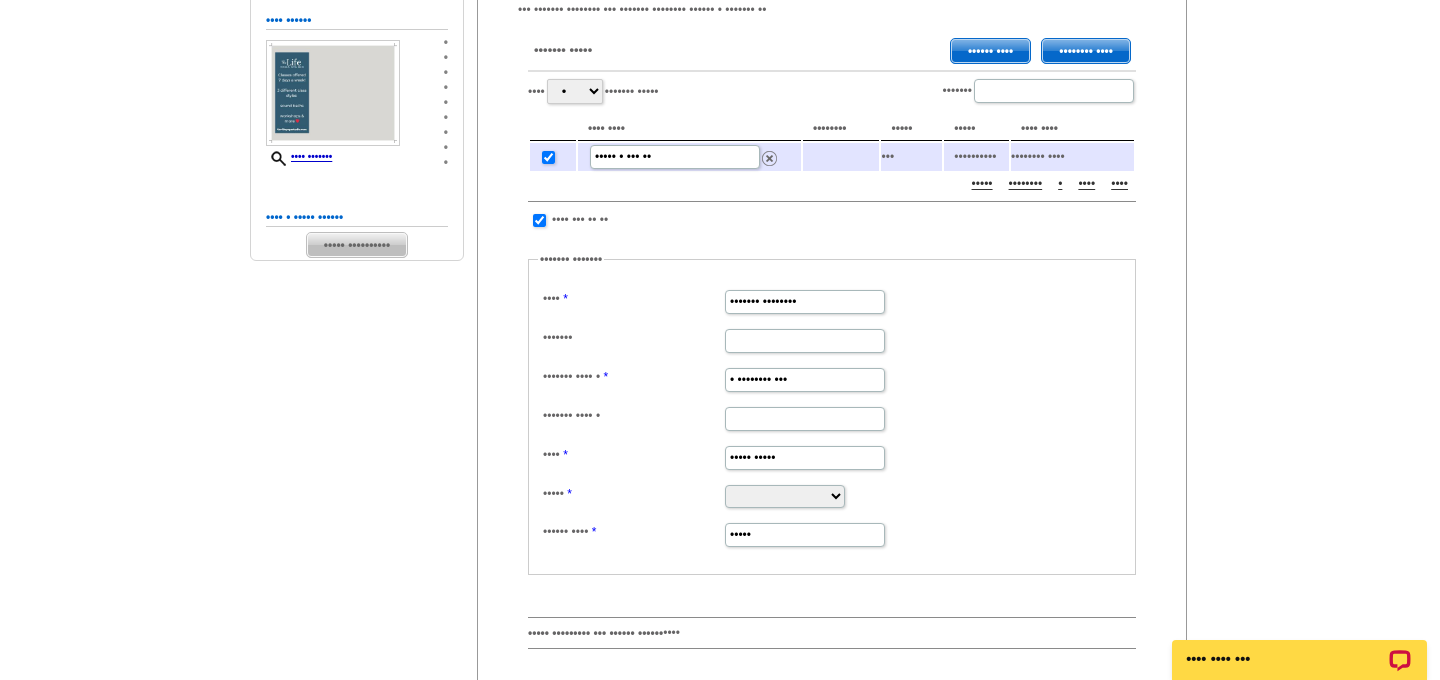 click on "•••••
••••••••••
••••
••••••• ••••••••
•••••••
••••••• •••• •
• •••••••• •••
••••••• •••• •
••••••• •••• •
••••
••••• •••••
•••••
•••••••
••••••
•••••••
••••••••
••••••••••
••••••••
•••••••••••
•••••••• •• ••••••••
••••••••
•••••••
•••••••
••••••
•••••
••••••••
•••••••
••••
••••••
••••••••
•••••••••
•••••
••••••••
•••••••••••••
••••••••
•••••••••
•••••••••••
••••••••
•••••••
••••••••
••••••
••• •••••••••
••• ••••••
••• ••••••
••• ••••
••••• ••••••••
••••• ••••••
••••
••••••••
••••••
••••••••••••
••••• ••••••
••••• ••••••••
••••• ••••••
•••••••••
•••••
••••
•••••••
••••••••
••••••••••
•••• ••••••••
•••••••••
•••••••
•••••• ••••
•••••" at bounding box center (832, 417) 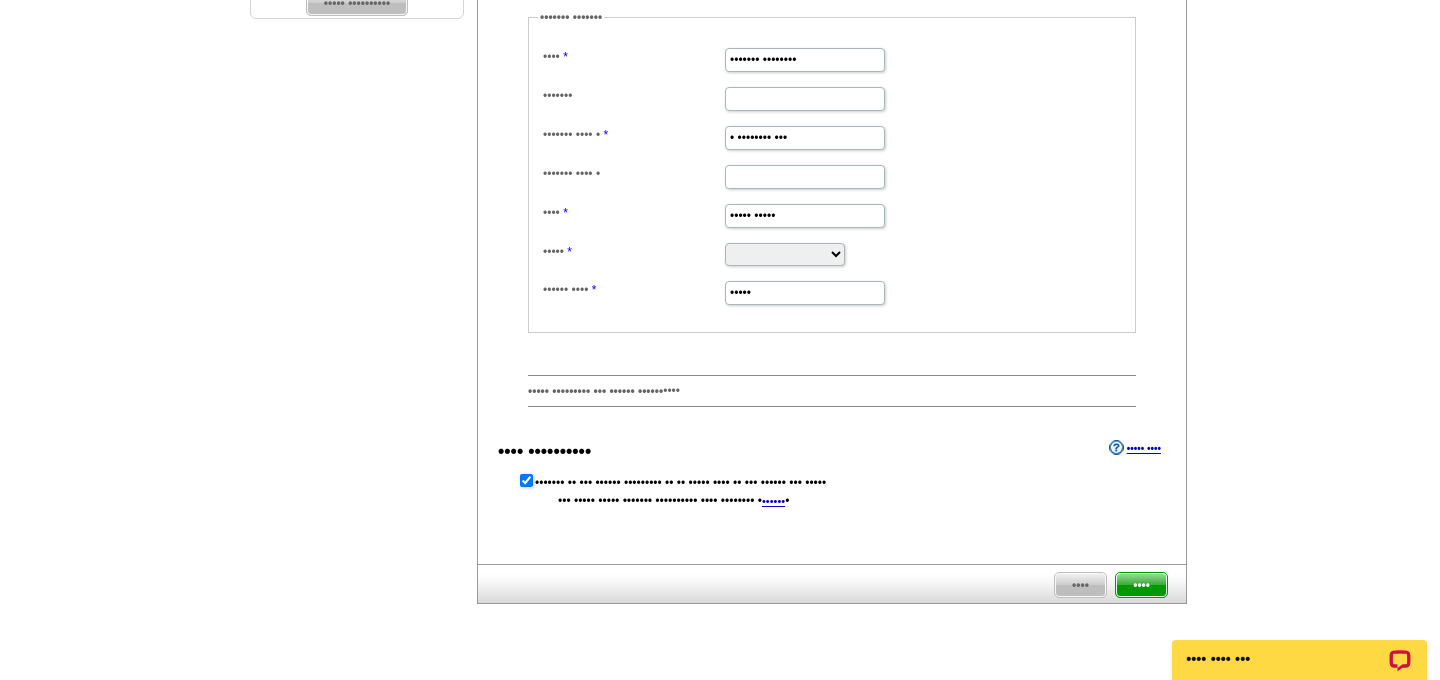 scroll, scrollTop: 697, scrollLeft: 0, axis: vertical 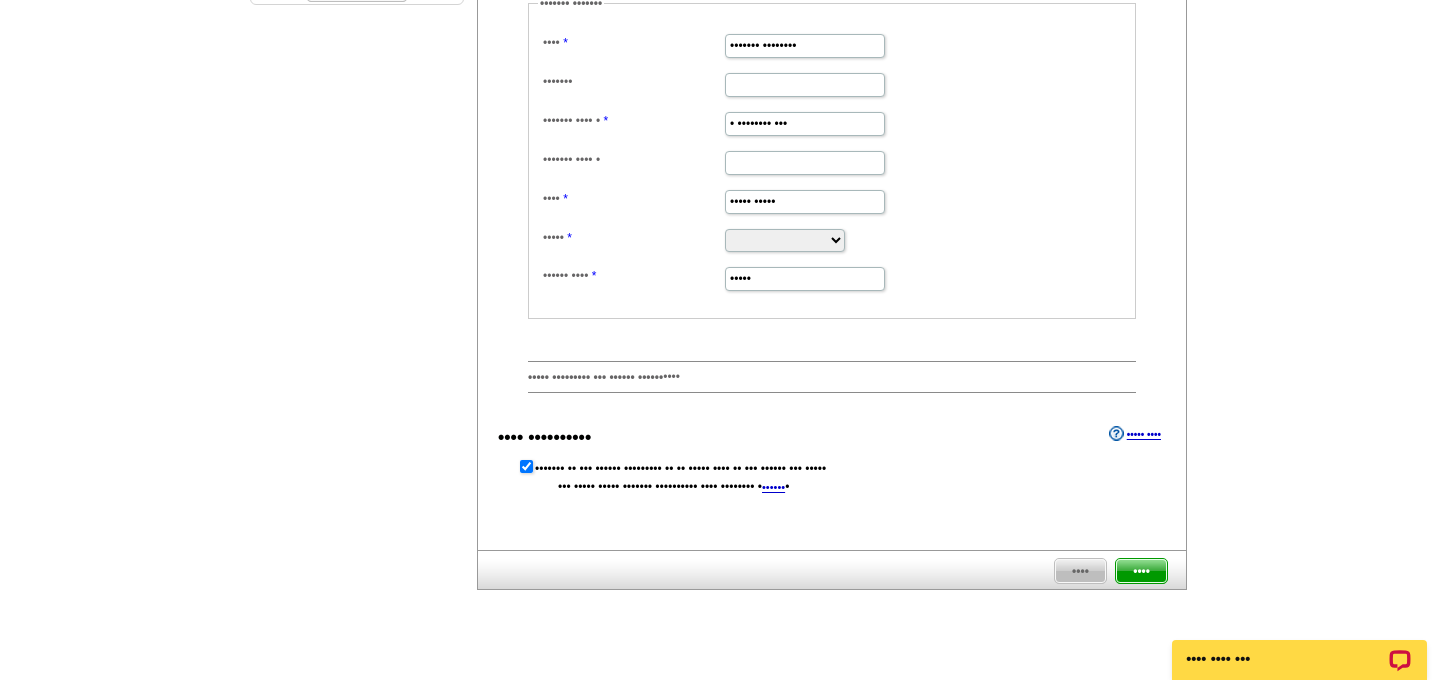 click on "••••" at bounding box center (1141, 571) 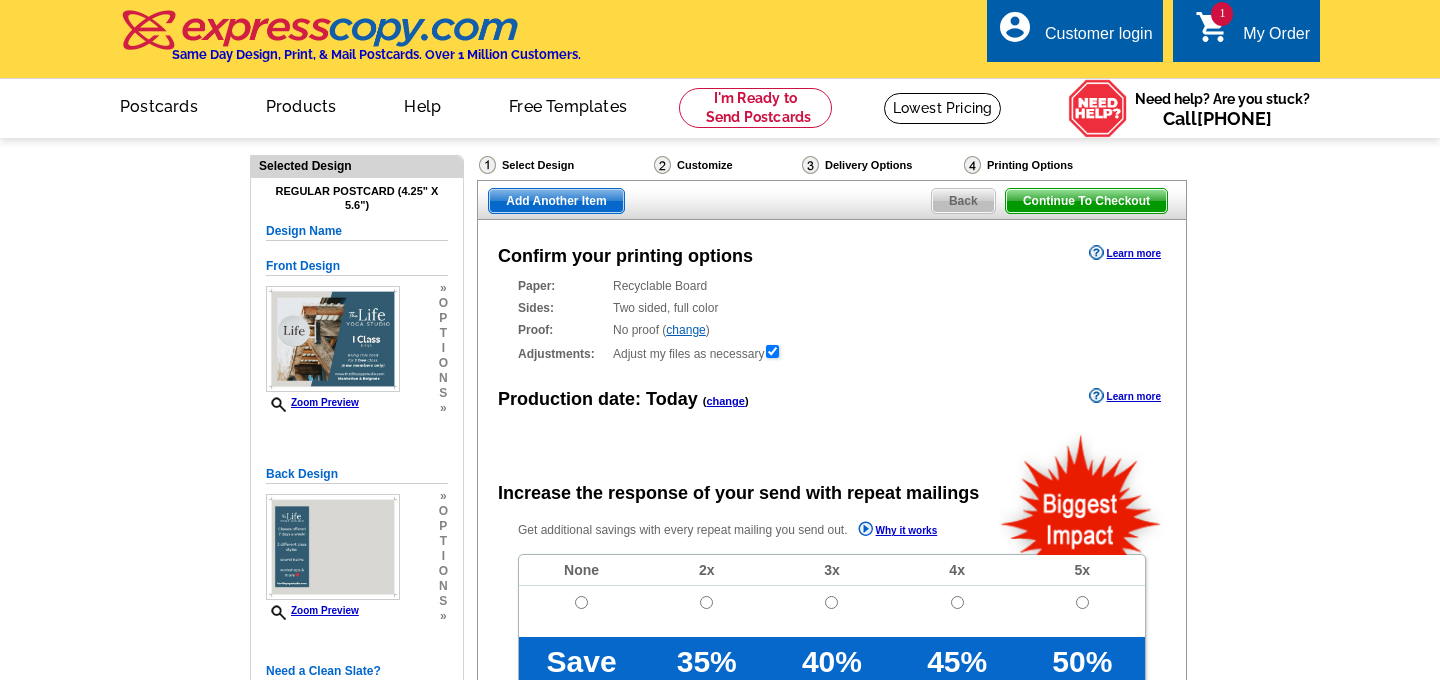 scroll, scrollTop: 0, scrollLeft: 0, axis: both 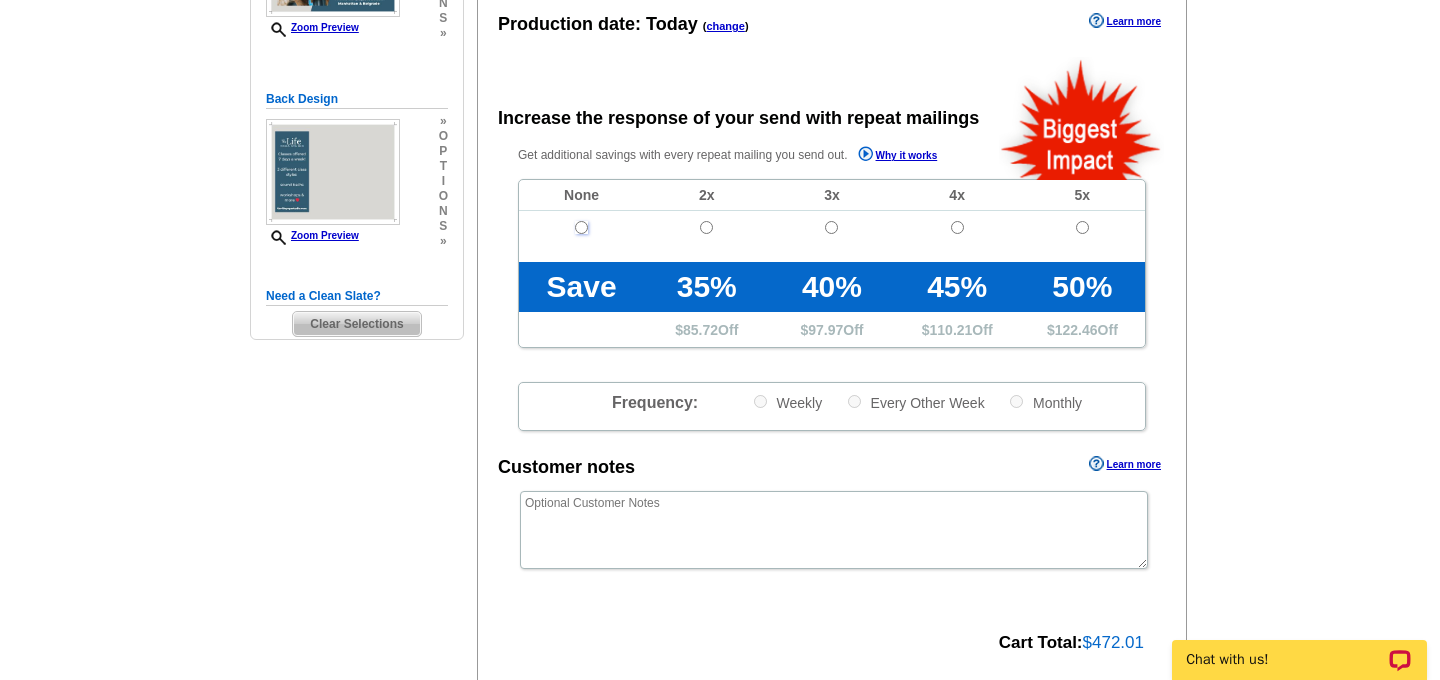 click at bounding box center [581, 227] 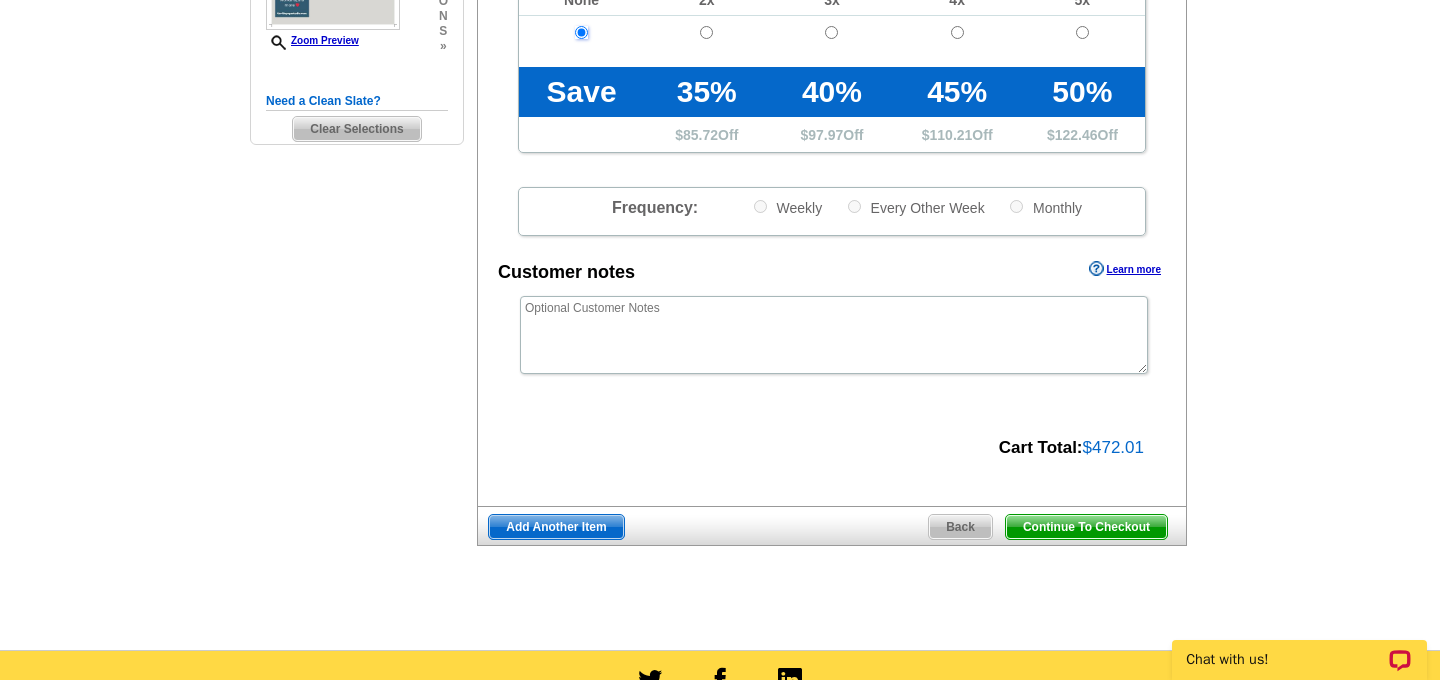 scroll, scrollTop: 574, scrollLeft: 0, axis: vertical 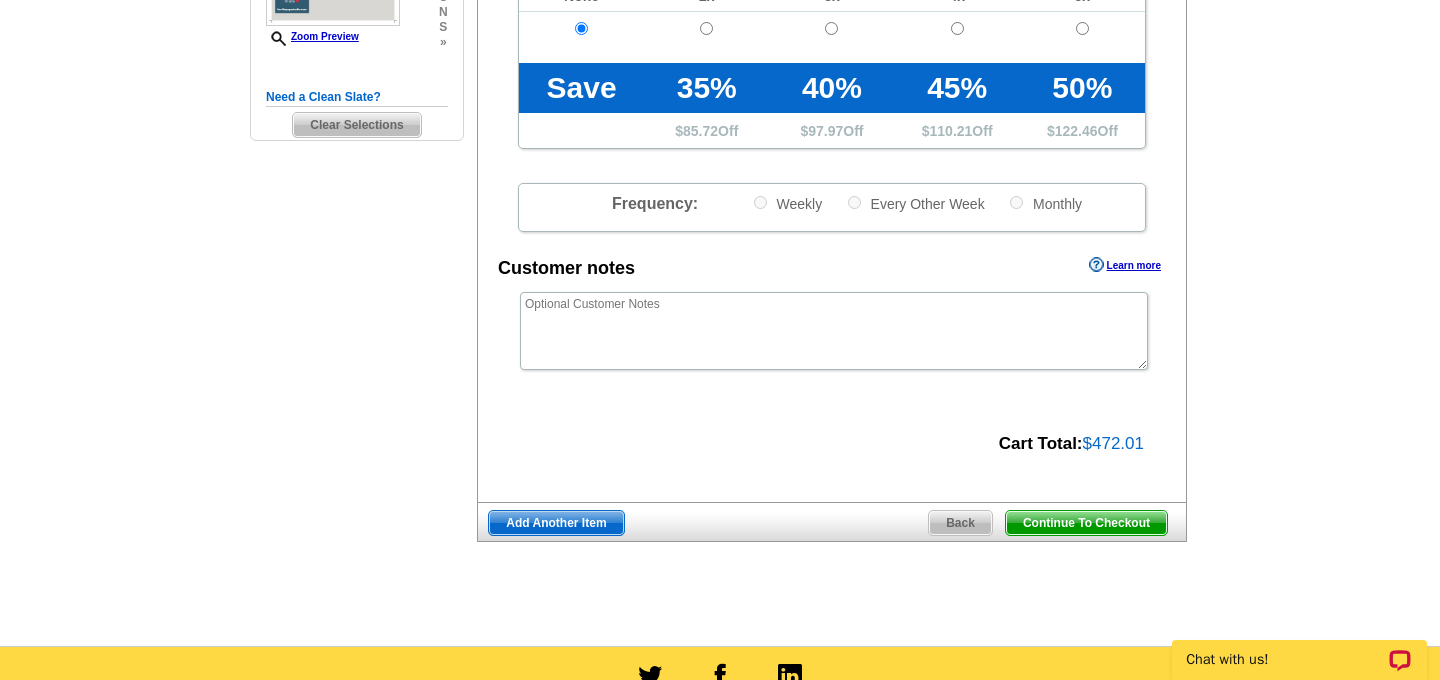 click on "Continue To Checkout" at bounding box center [1086, 523] 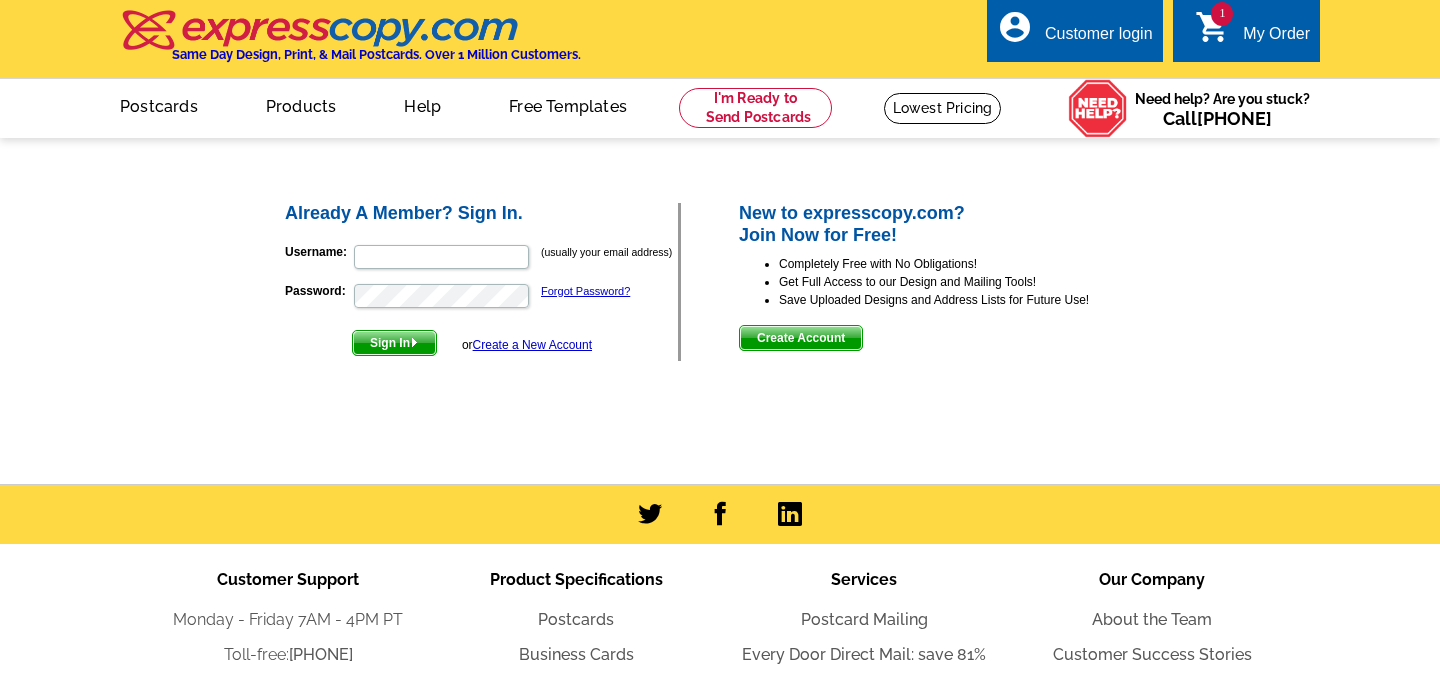scroll, scrollTop: 0, scrollLeft: 0, axis: both 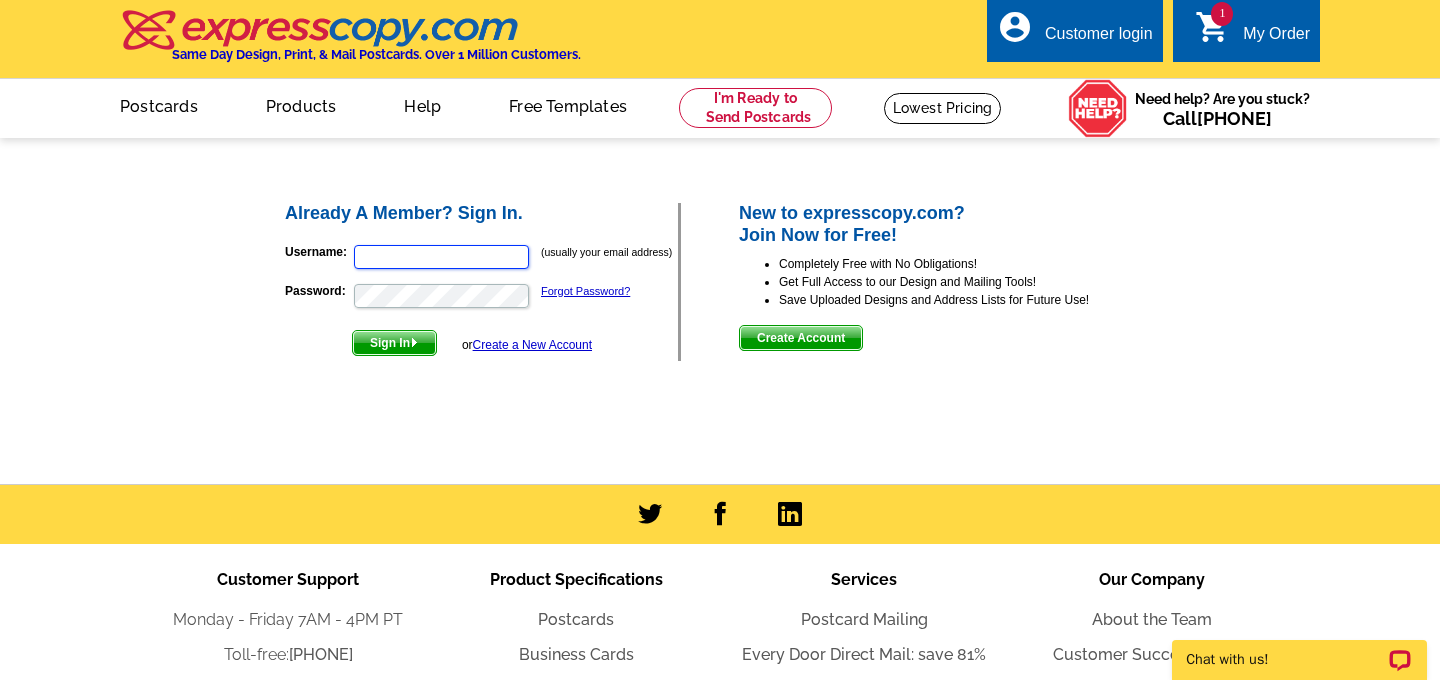 type on "katelyncoonmt@[EXAMPLE_DOMAIN]" 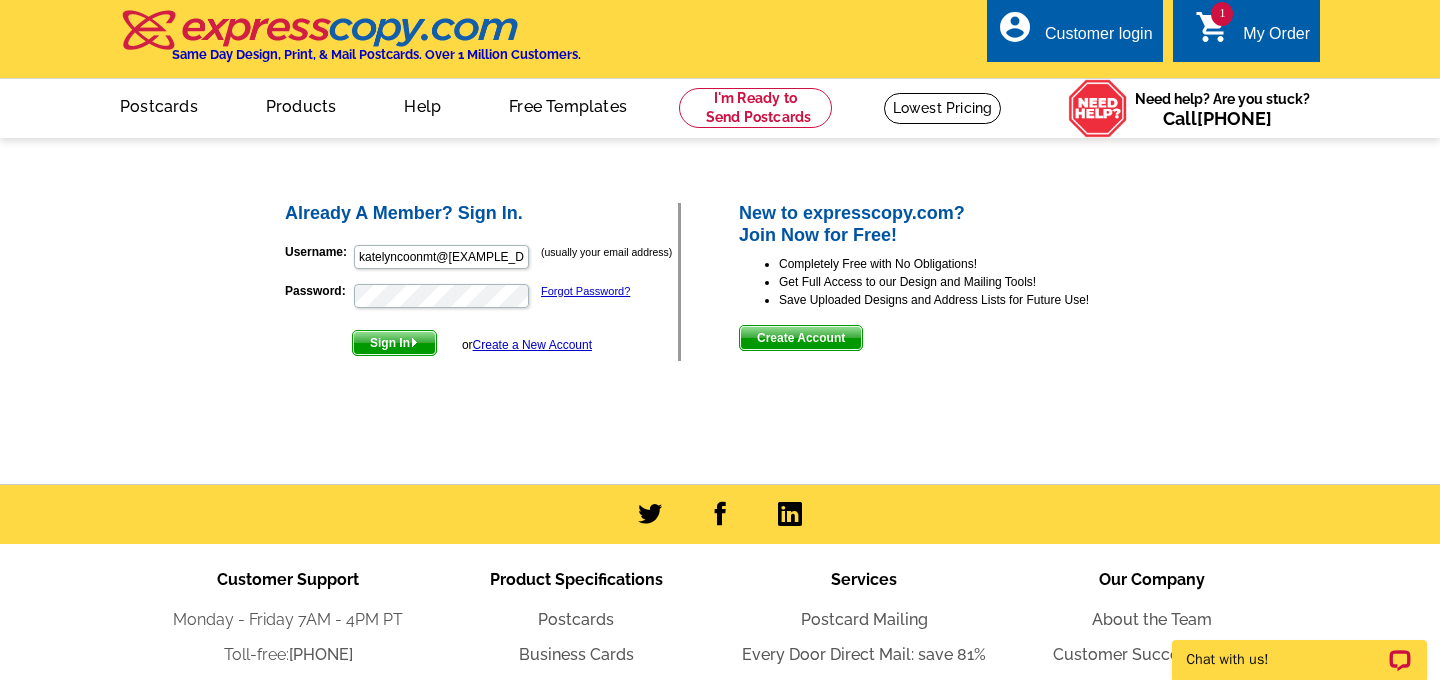 click on "Sign In" at bounding box center [394, 343] 